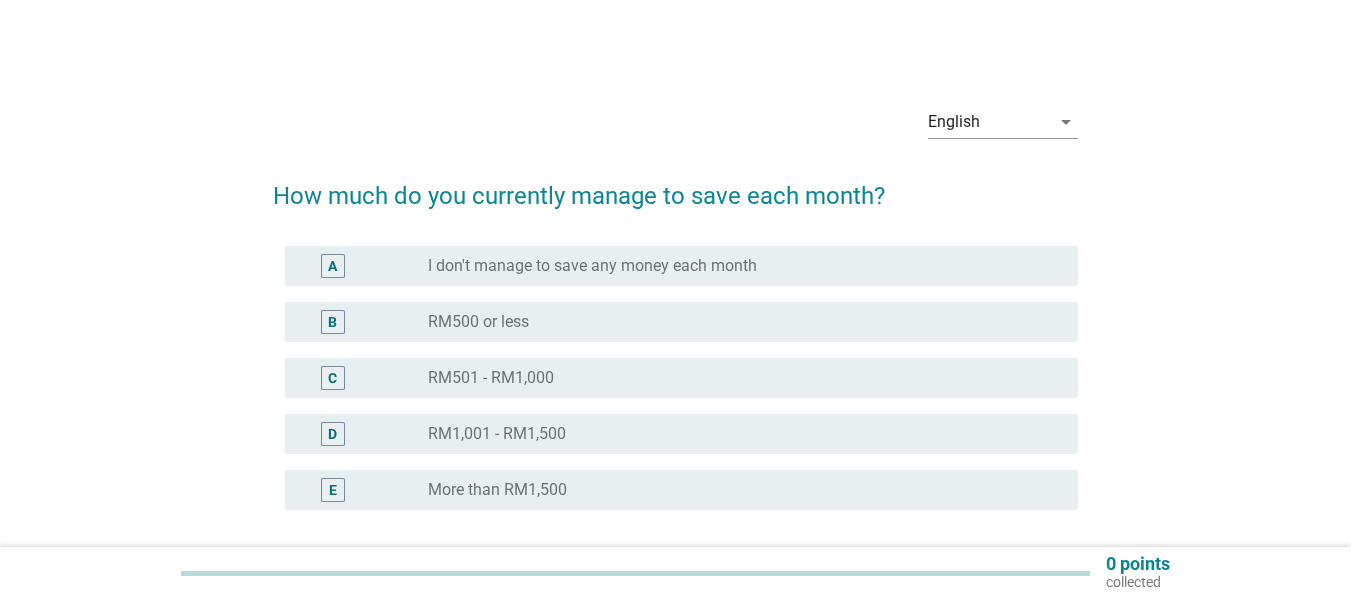 scroll, scrollTop: 0, scrollLeft: 0, axis: both 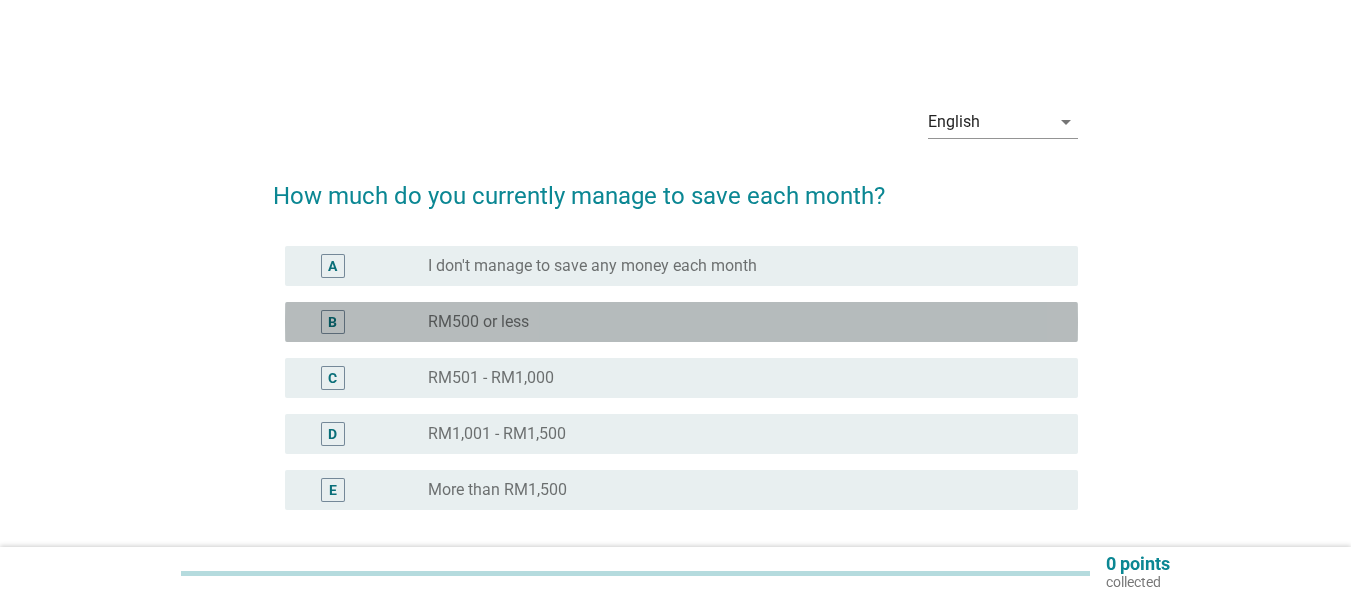 click on "RM500 or less" at bounding box center [478, 322] 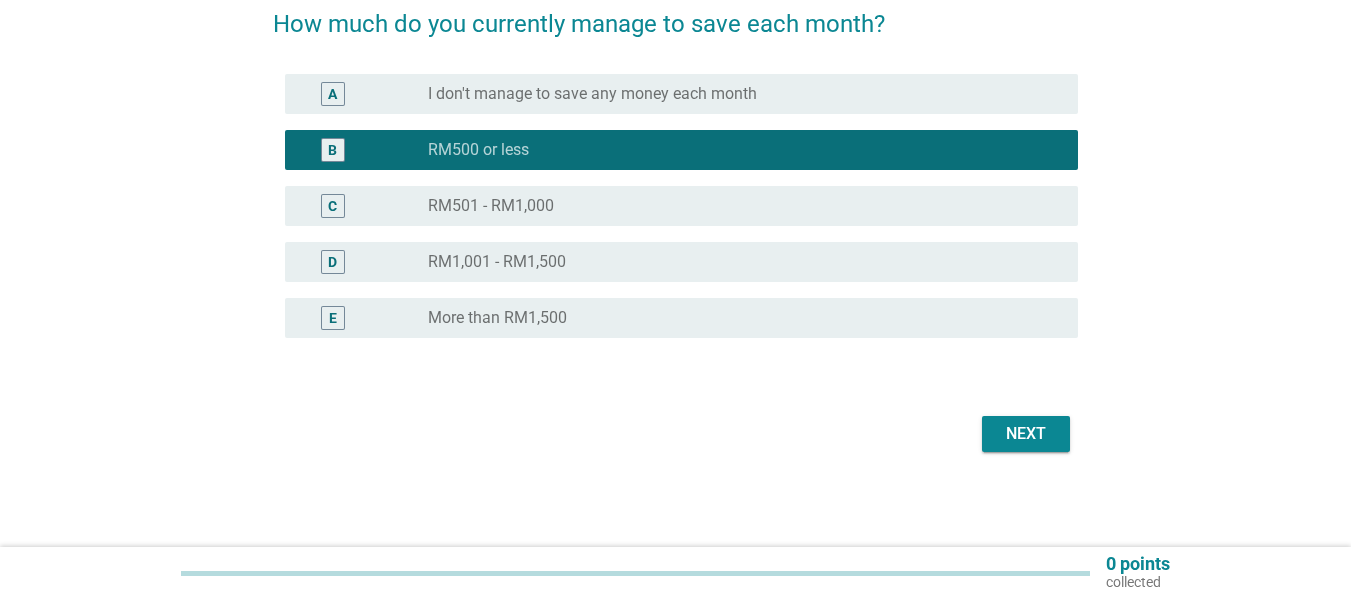 scroll, scrollTop: 173, scrollLeft: 0, axis: vertical 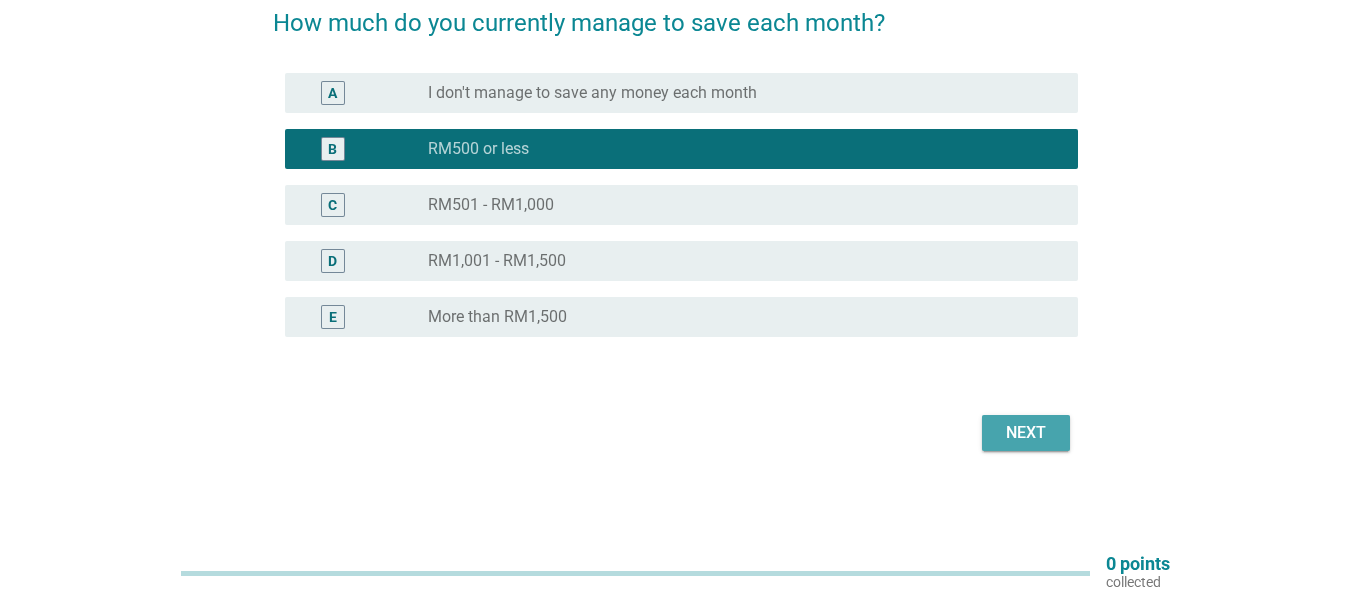click on "Next" at bounding box center [1026, 433] 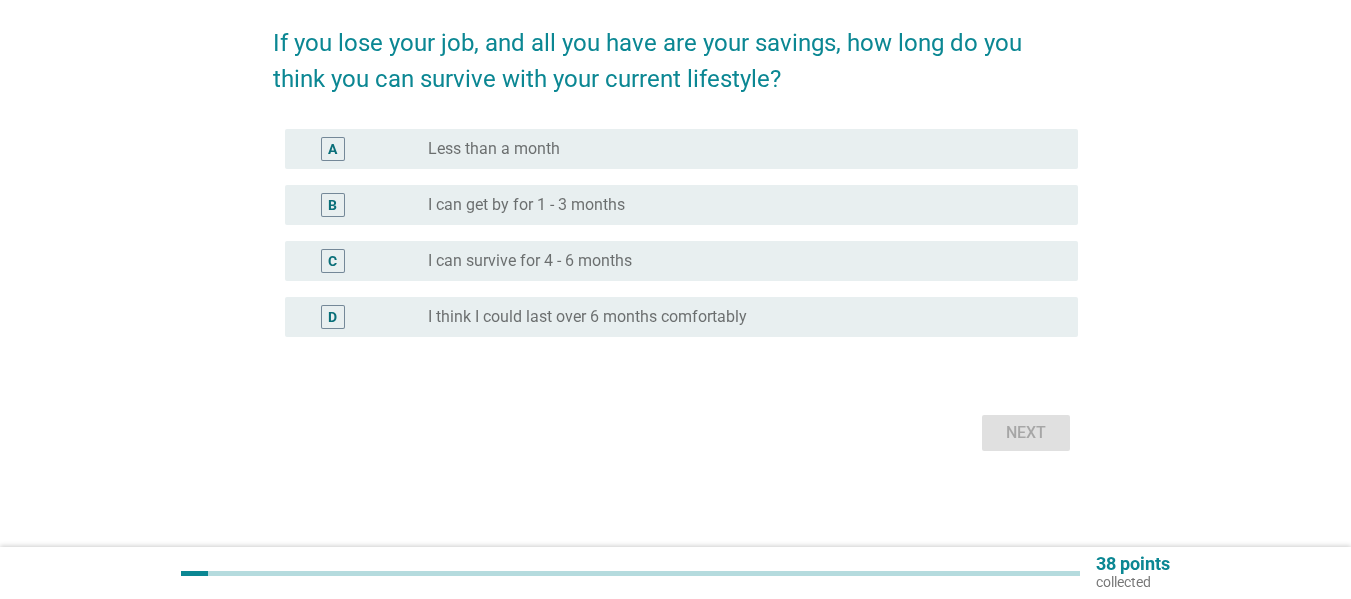 scroll, scrollTop: 0, scrollLeft: 0, axis: both 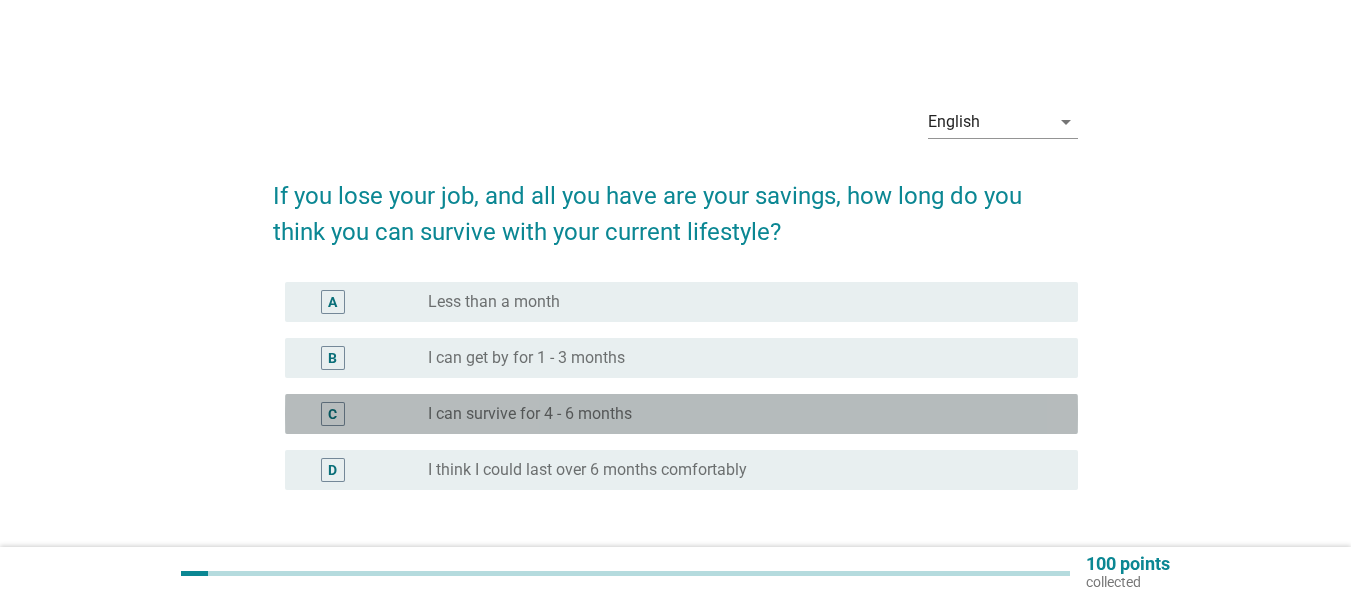 click on "I can survive for 4 - 6 months" at bounding box center [530, 414] 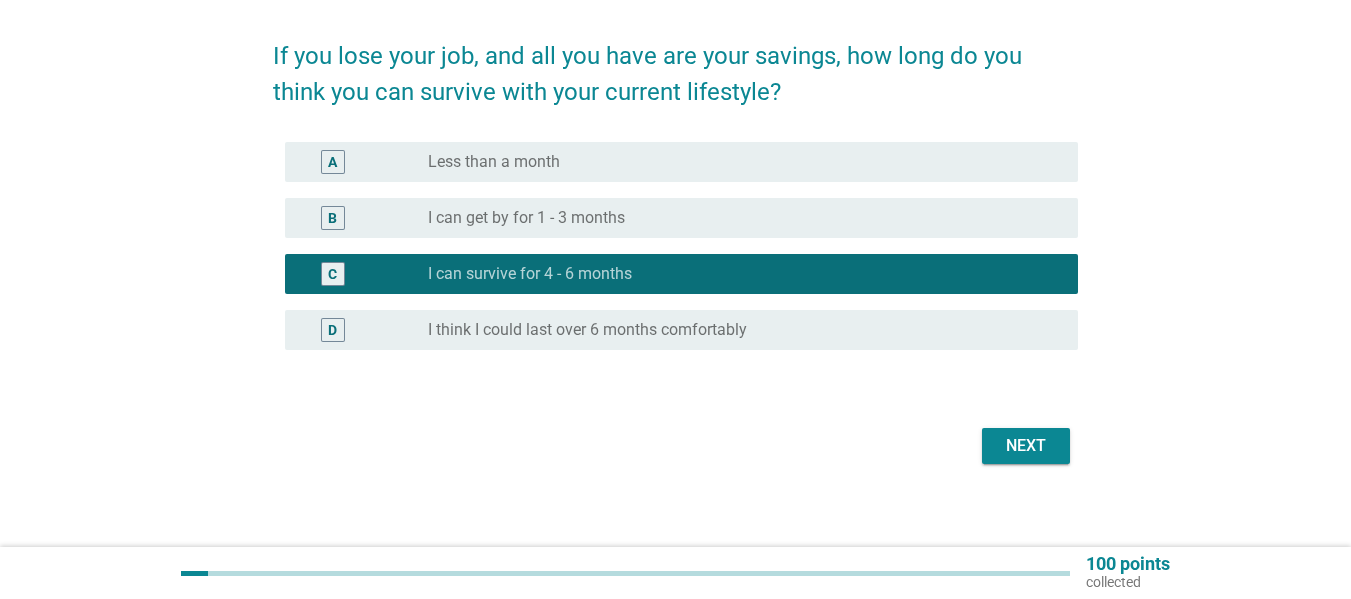 scroll, scrollTop: 153, scrollLeft: 0, axis: vertical 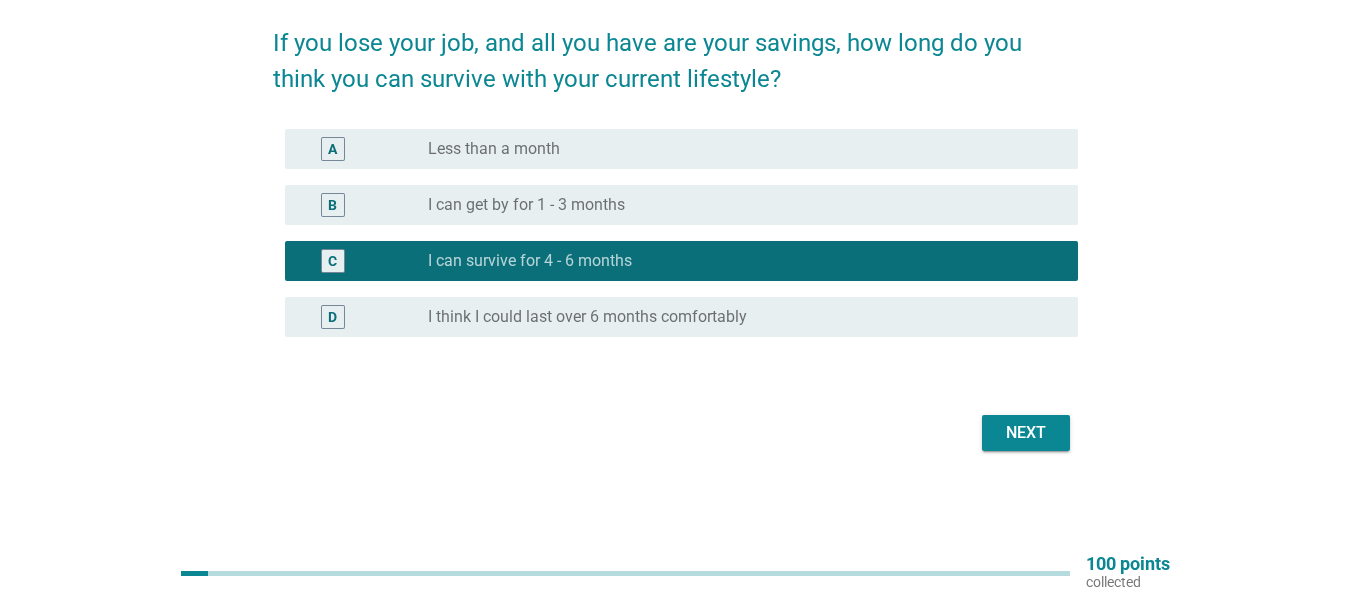 click on "I can get by for 1 - 3 months" at bounding box center (526, 205) 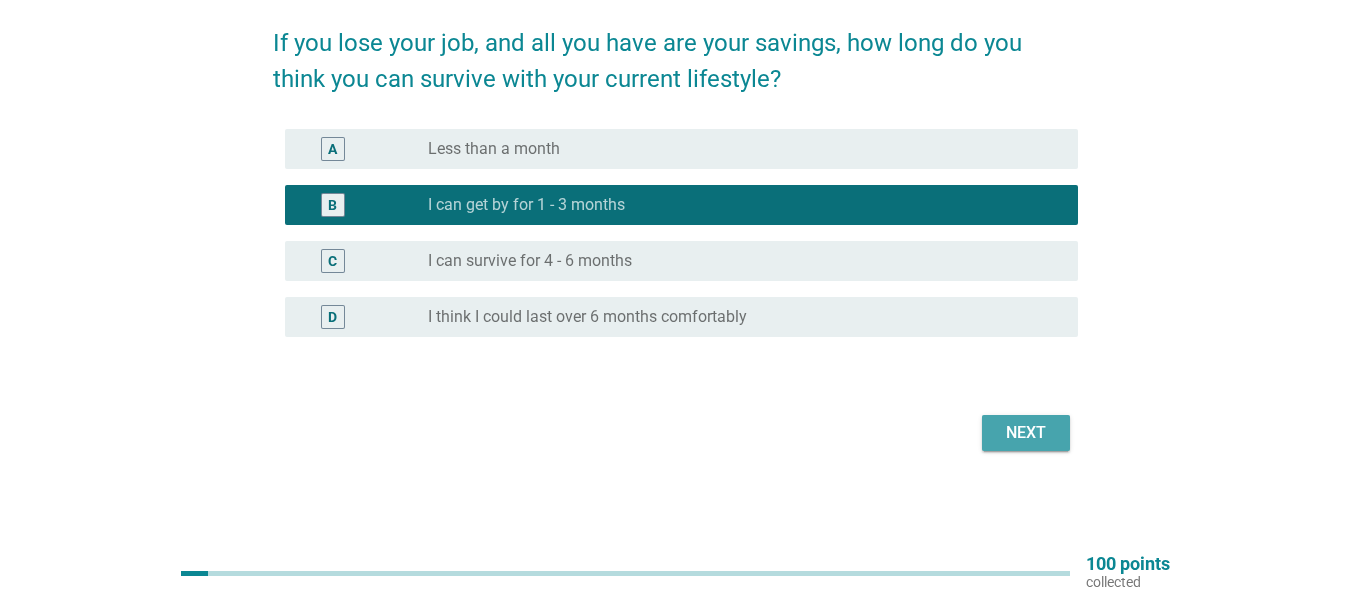 click on "Next" at bounding box center [1026, 433] 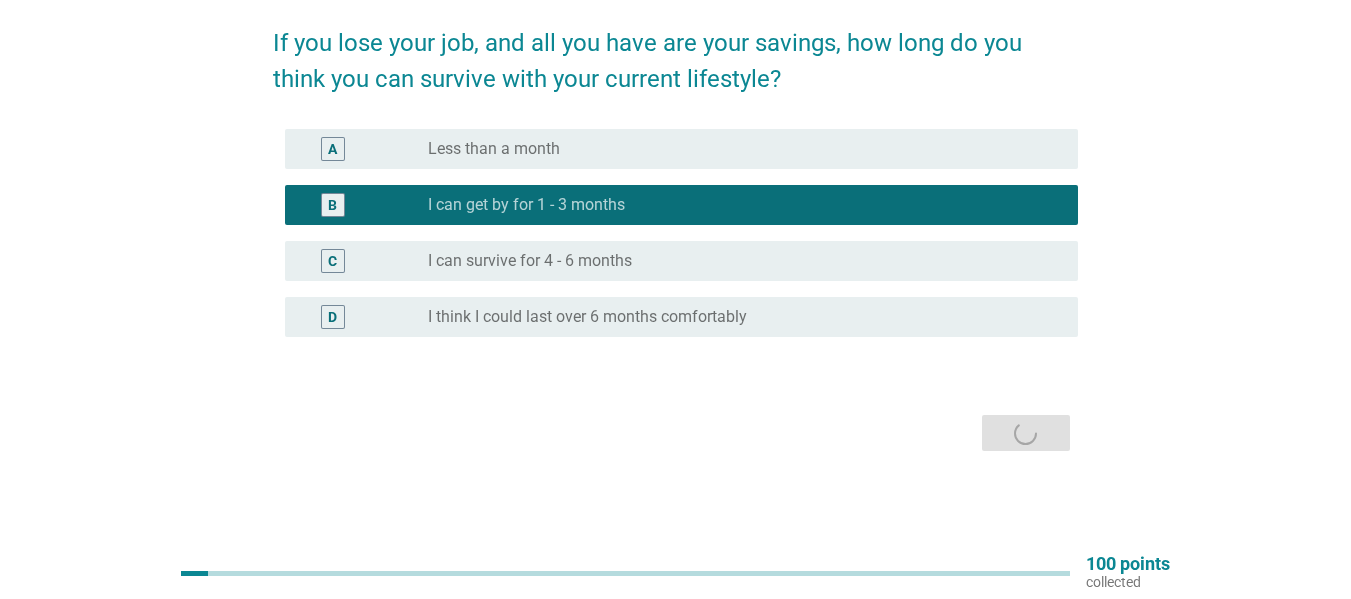 scroll, scrollTop: 0, scrollLeft: 0, axis: both 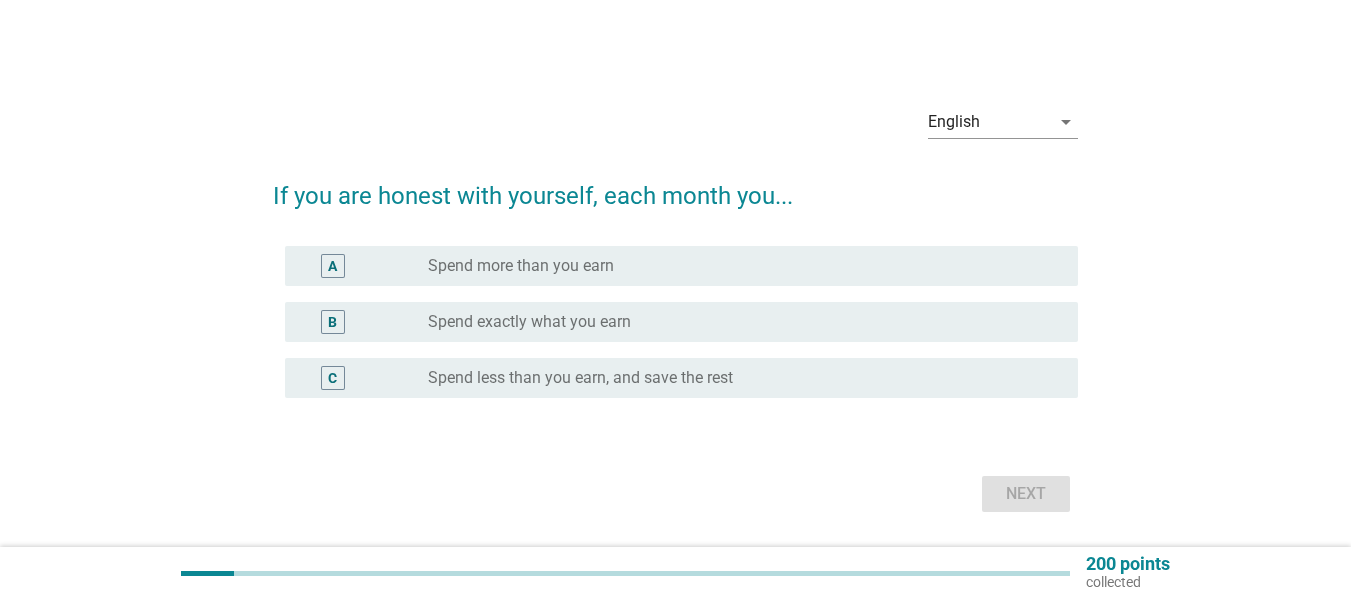 click on "Spend more than you earn" at bounding box center (521, 266) 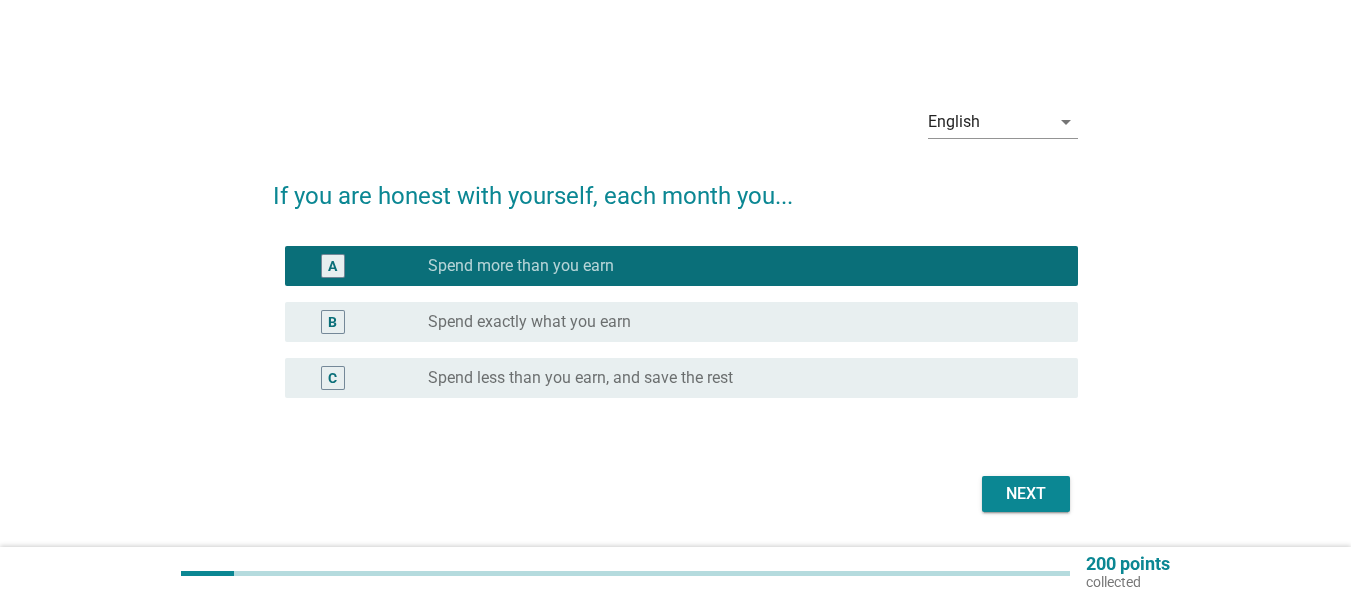 click on "Next" at bounding box center [1026, 494] 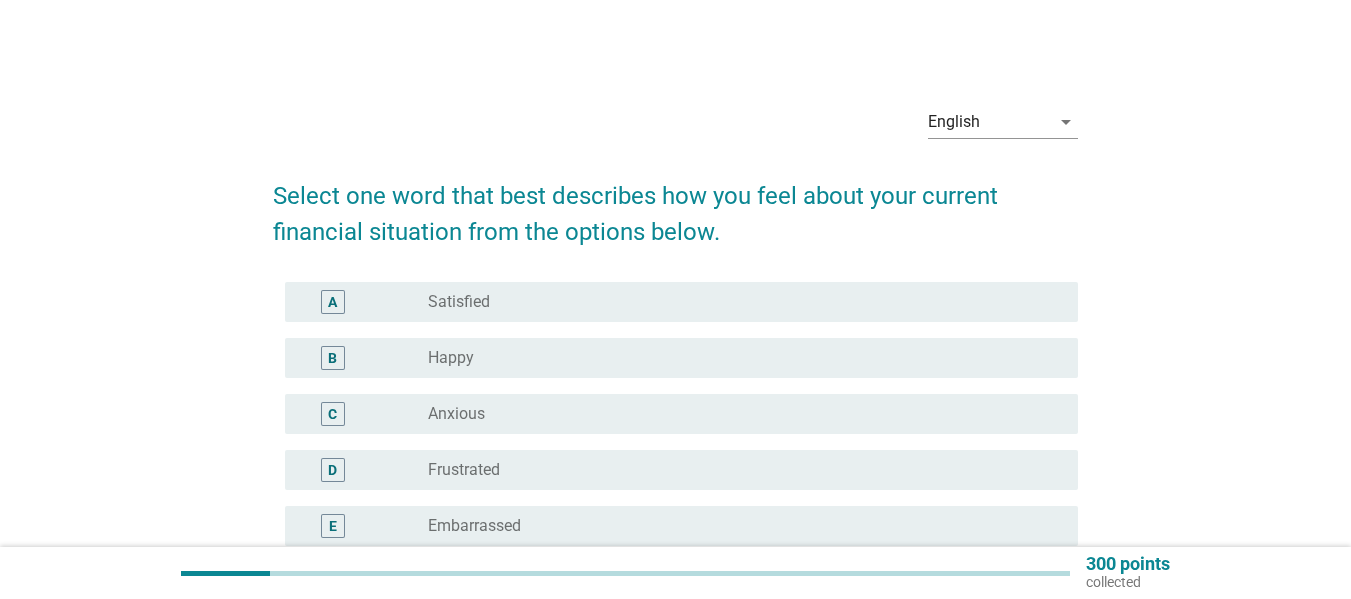 scroll, scrollTop: 100, scrollLeft: 0, axis: vertical 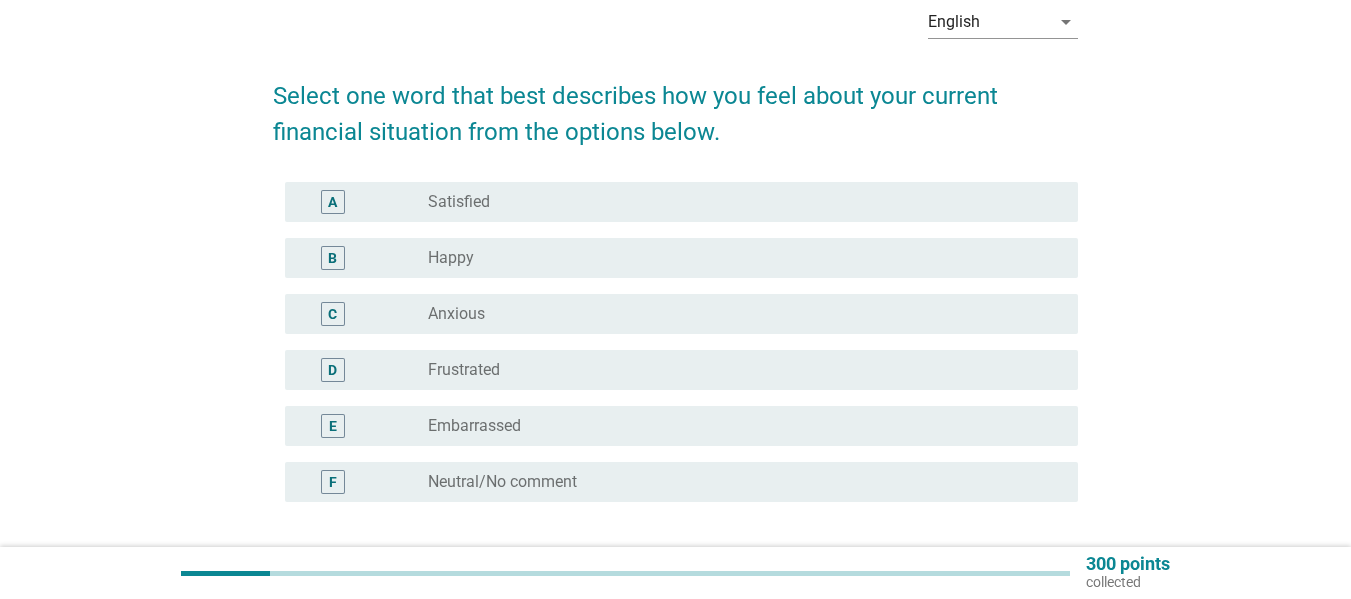 click on "radio_button_unchecked Neutral/No comment" at bounding box center (737, 482) 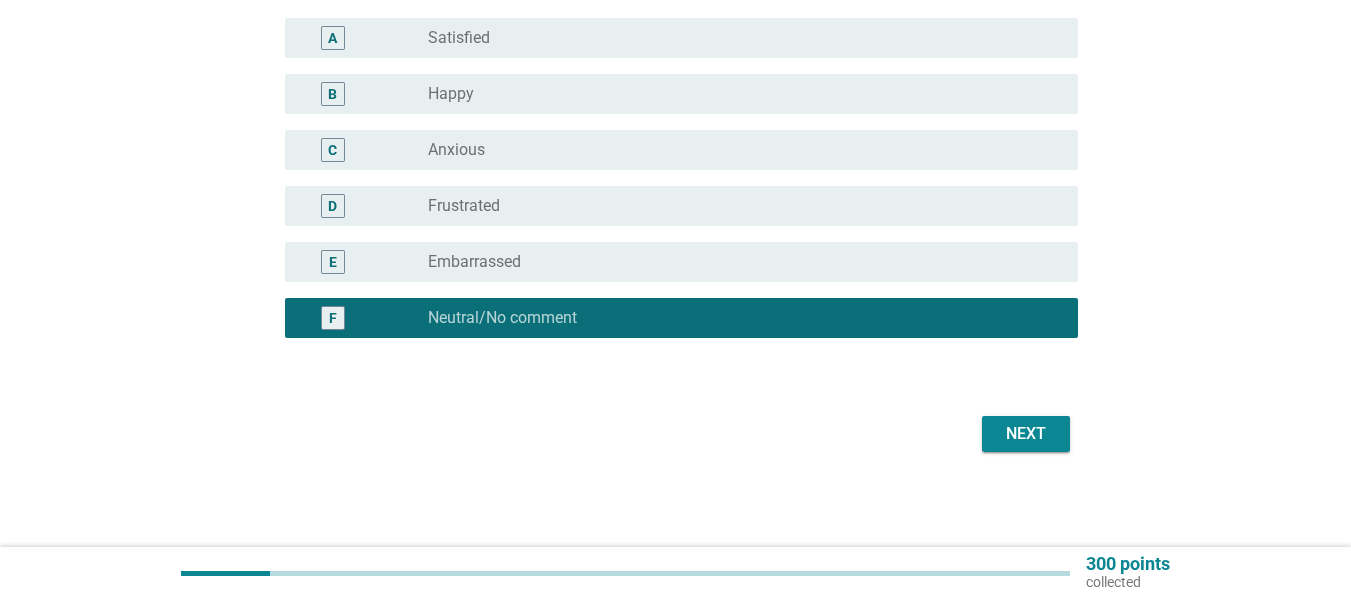 scroll, scrollTop: 265, scrollLeft: 0, axis: vertical 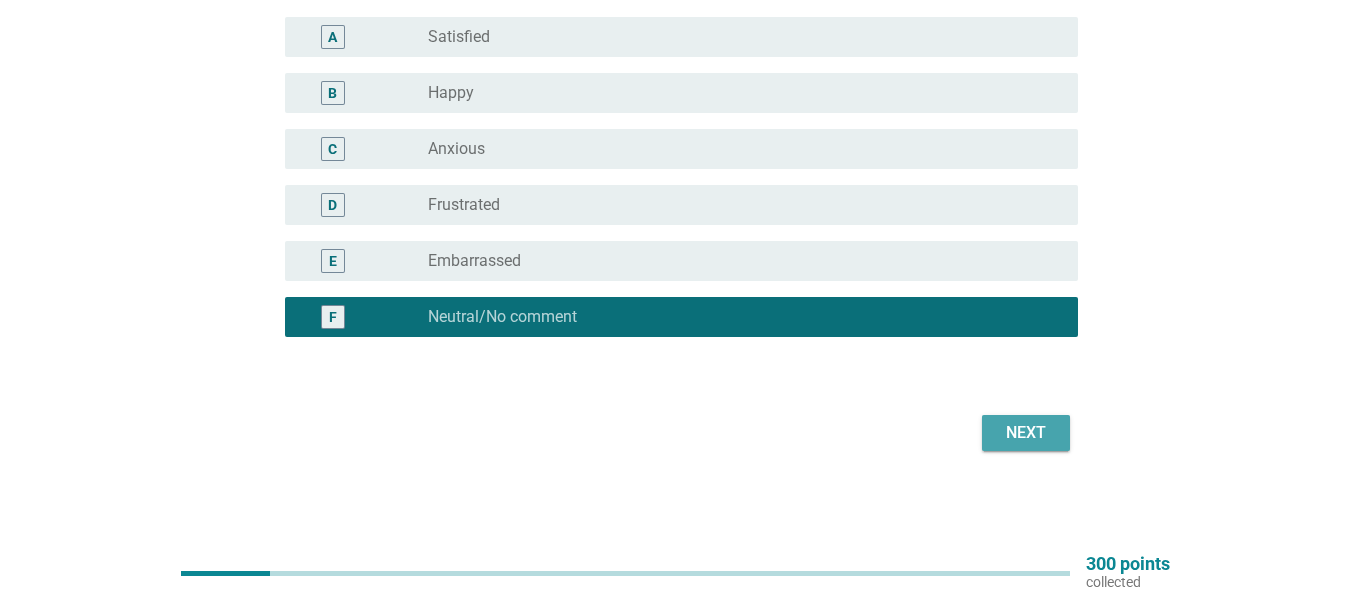 click on "Next" at bounding box center [1026, 433] 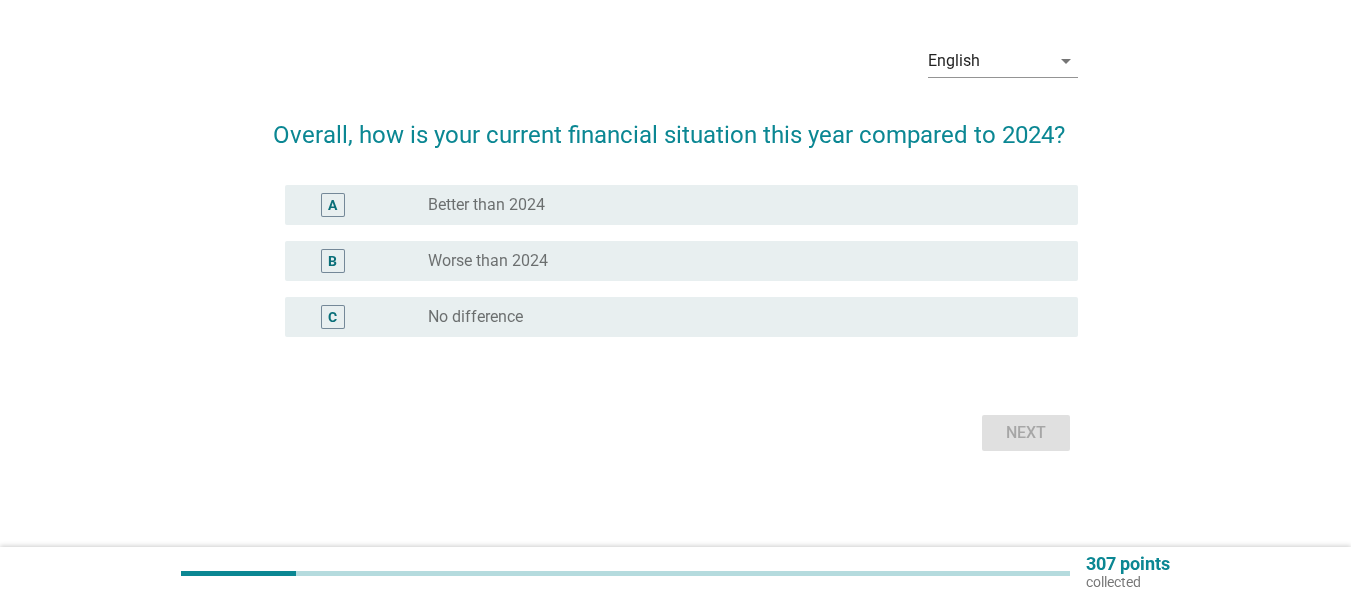 scroll, scrollTop: 0, scrollLeft: 0, axis: both 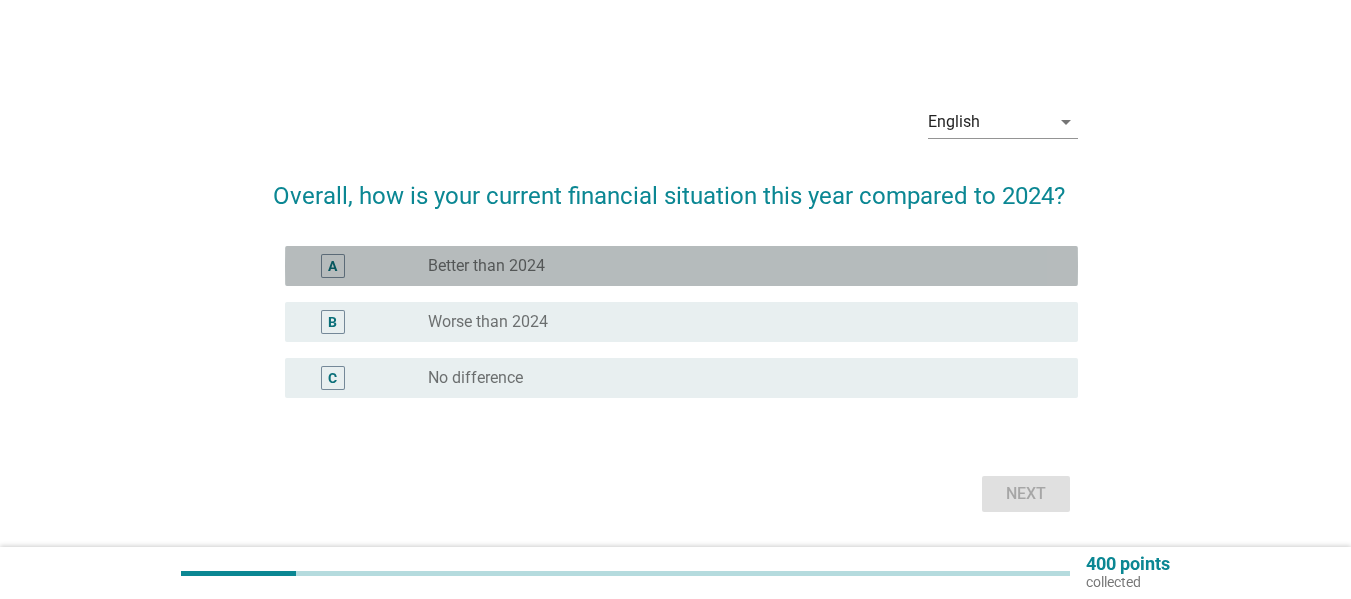 click on "radio_button_unchecked Better than 2024" at bounding box center (737, 266) 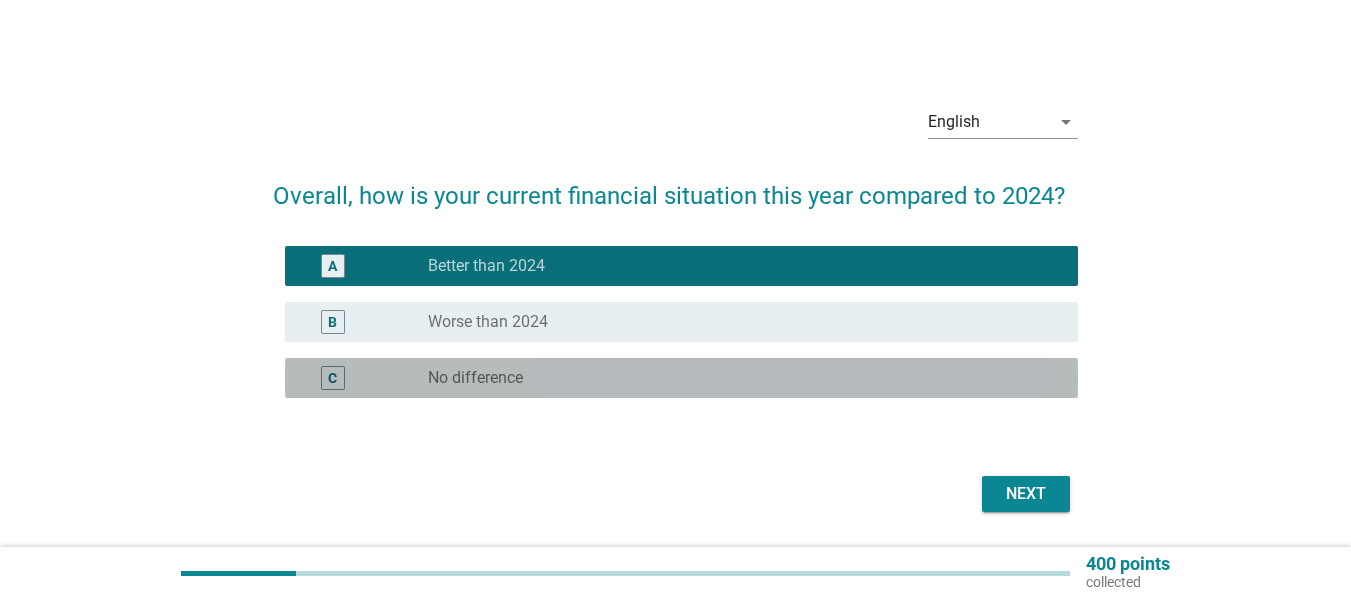 click on "radio_button_unchecked No difference" at bounding box center [745, 378] 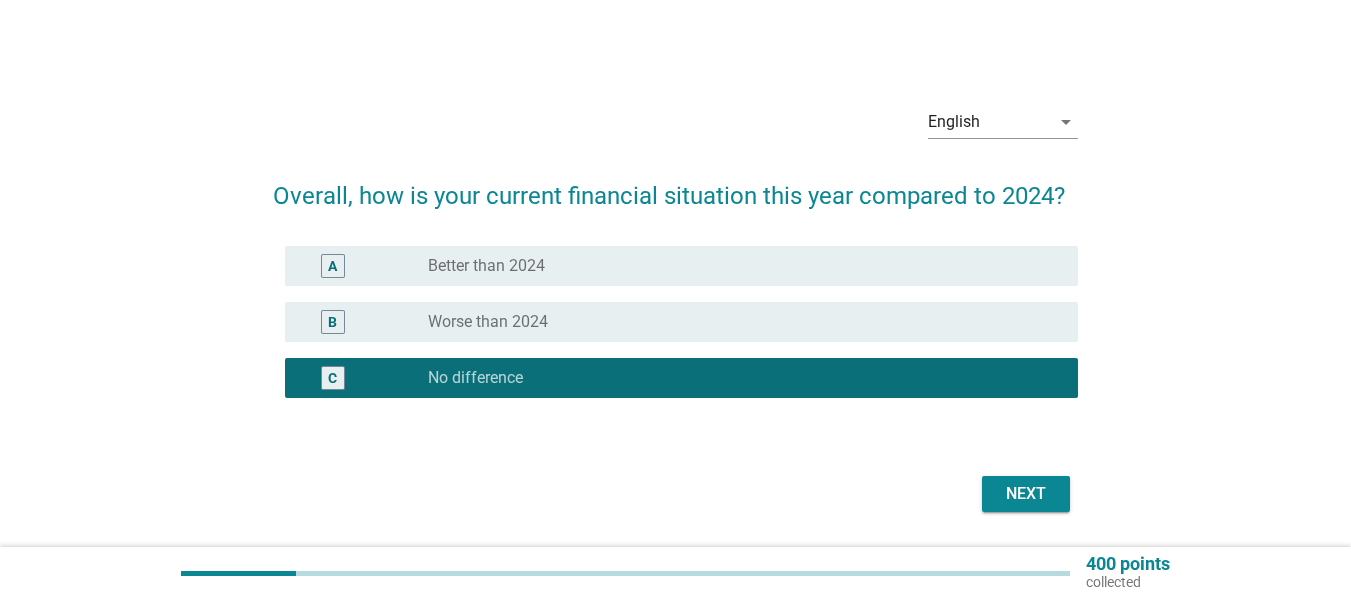 click on "Next" at bounding box center (1026, 494) 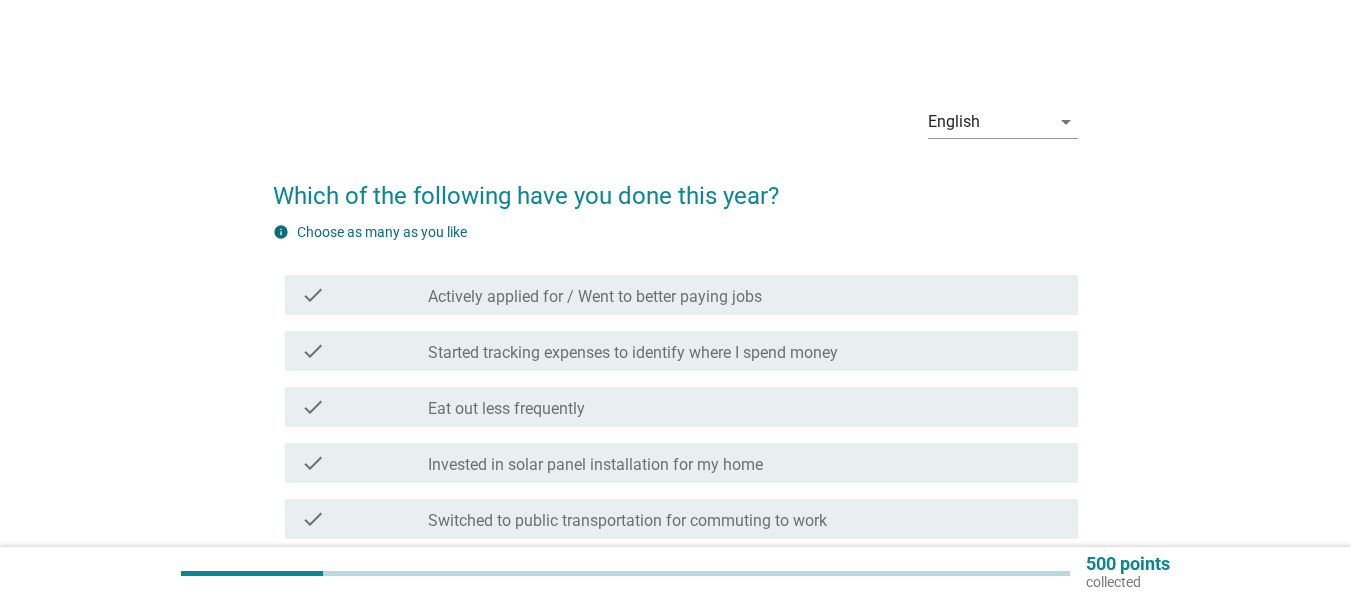 click on "Started tracking expenses to identify where I spend money" at bounding box center (633, 353) 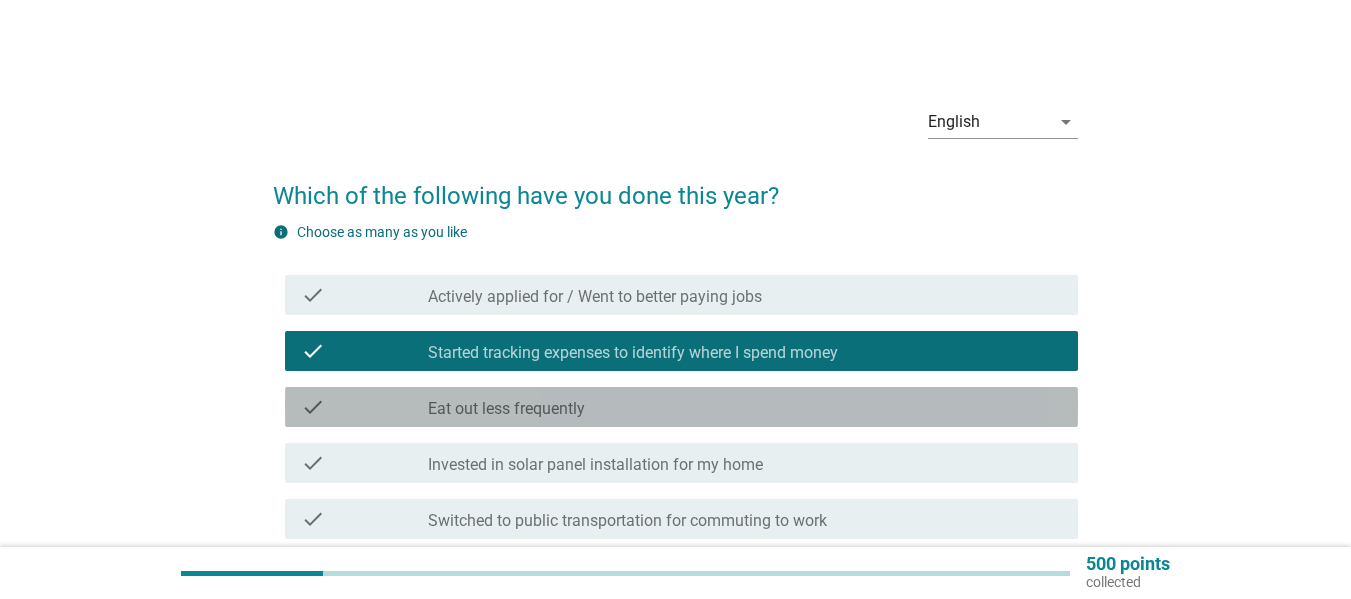 click on "check_box_outline_blank Eat out less frequently" at bounding box center [745, 407] 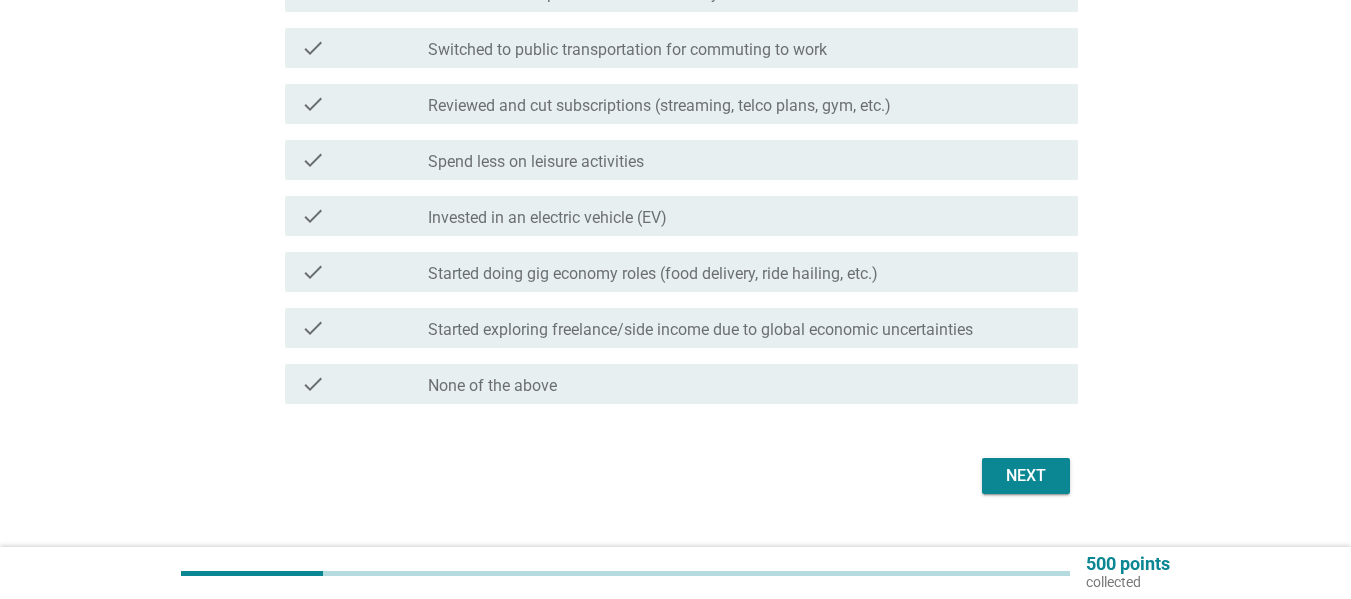 scroll, scrollTop: 500, scrollLeft: 0, axis: vertical 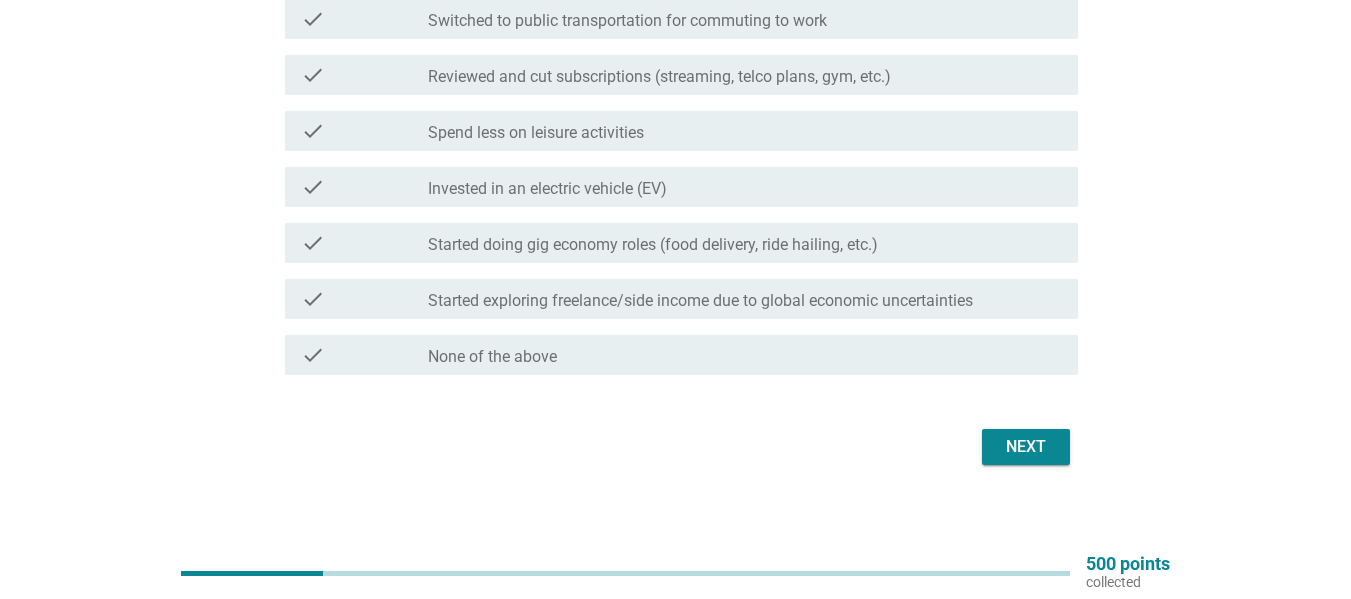 click on "Next" at bounding box center [1026, 447] 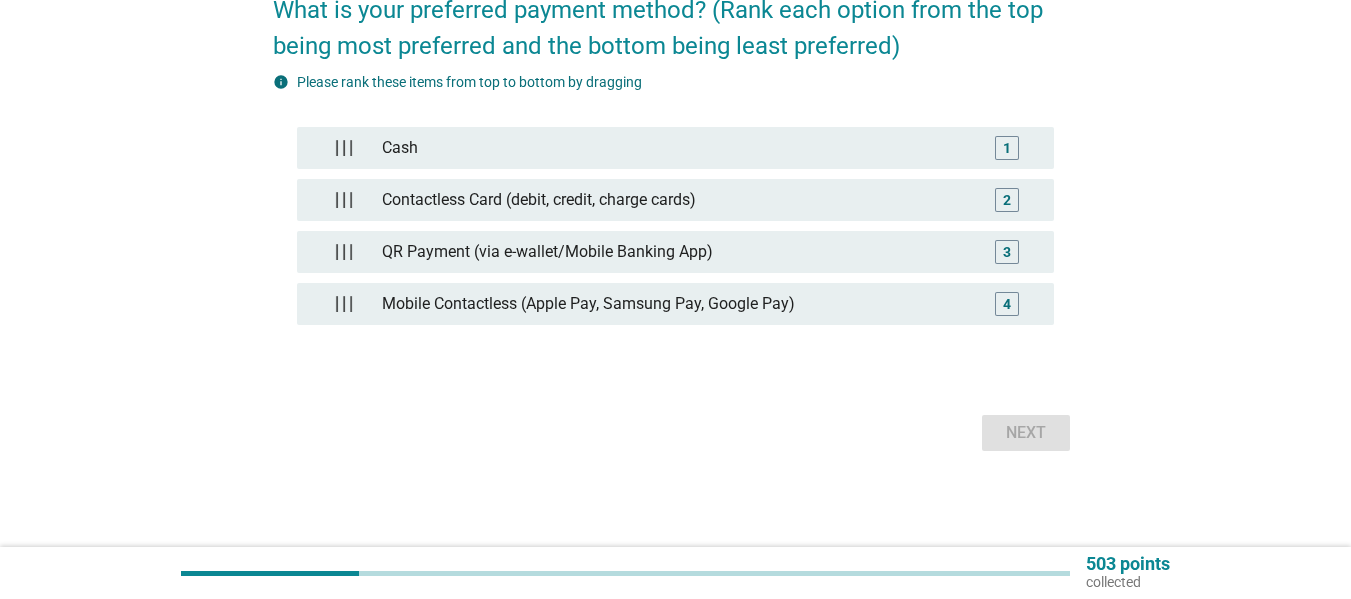 scroll, scrollTop: 0, scrollLeft: 0, axis: both 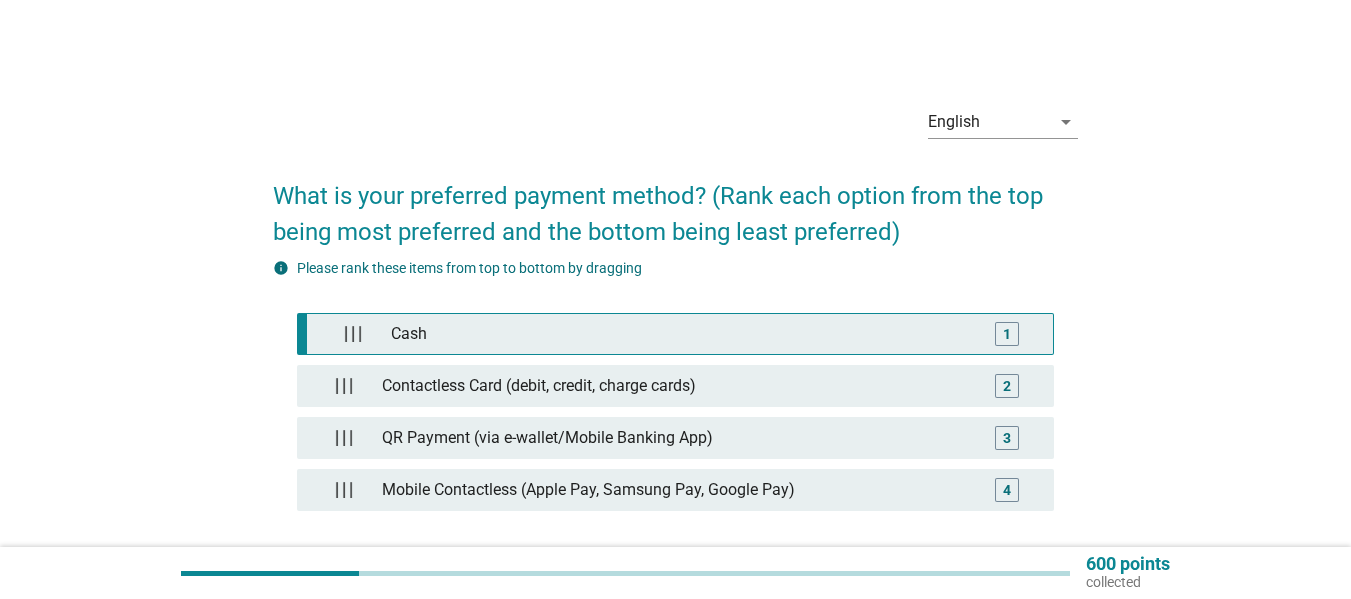 click on "Cash" at bounding box center [680, 334] 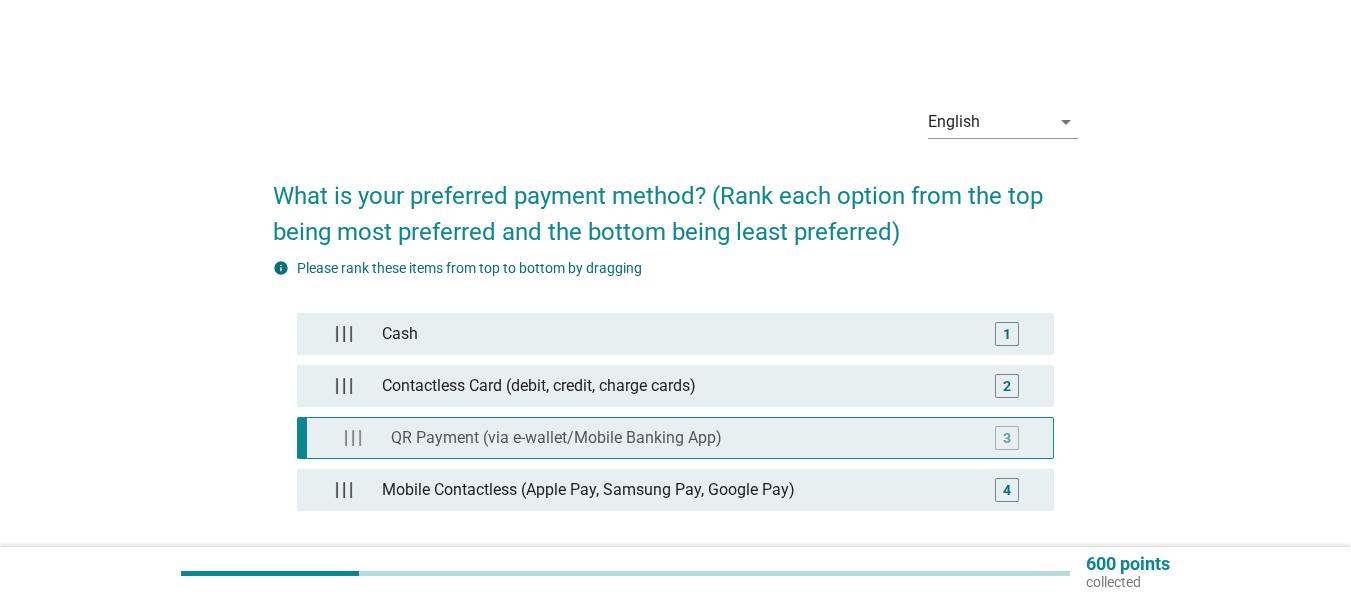 type 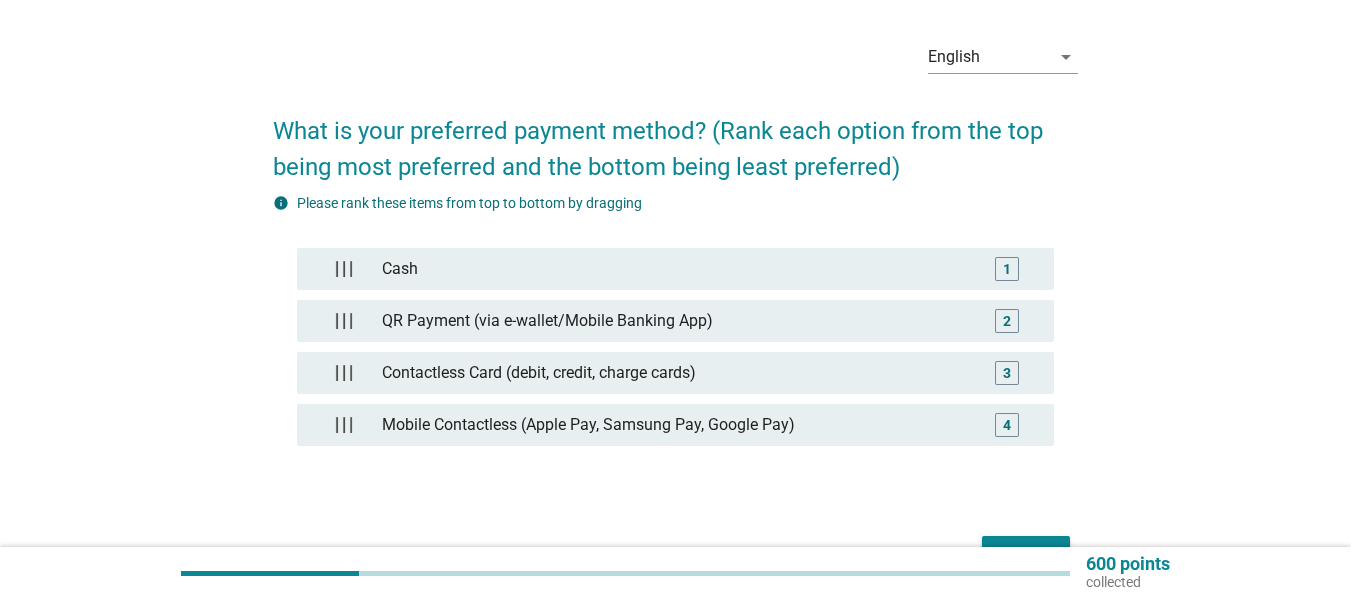 scroll, scrollTop: 100, scrollLeft: 0, axis: vertical 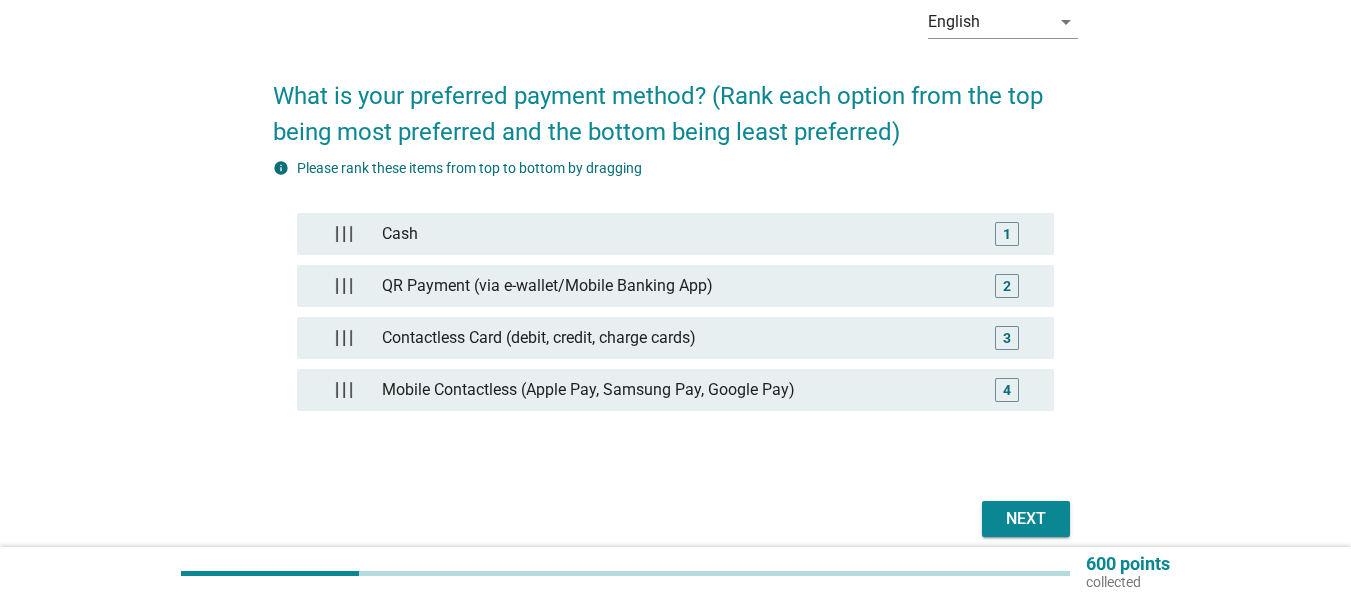 click on "Next" at bounding box center (1026, 519) 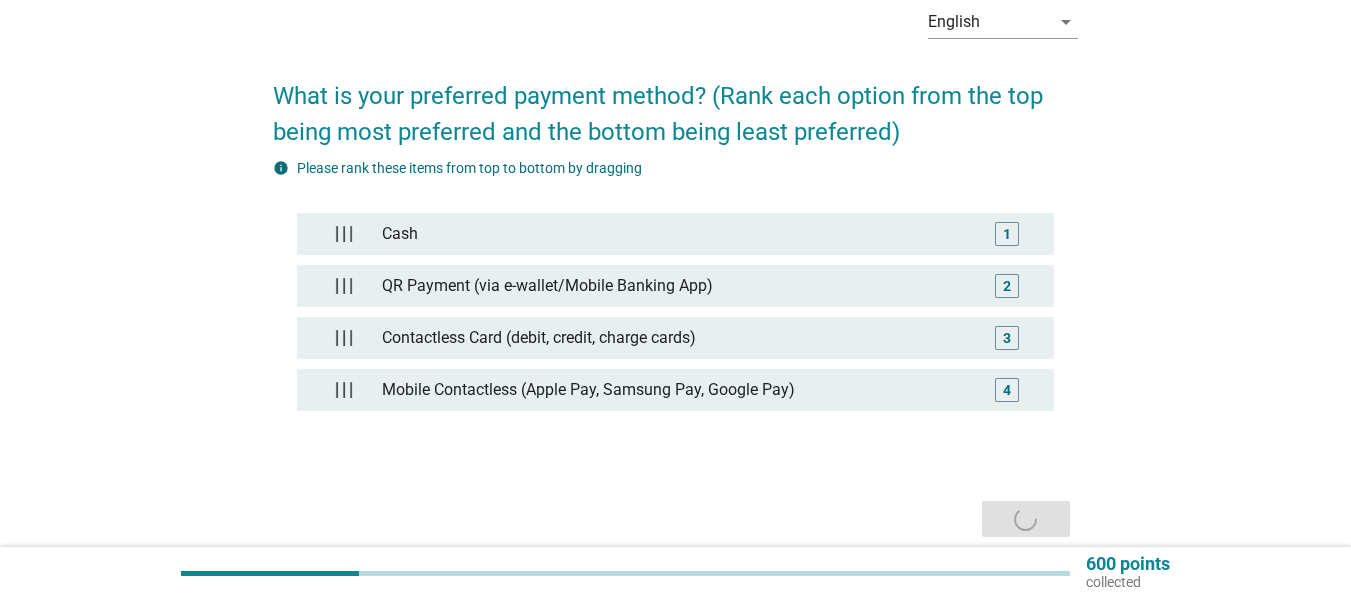 scroll, scrollTop: 0, scrollLeft: 0, axis: both 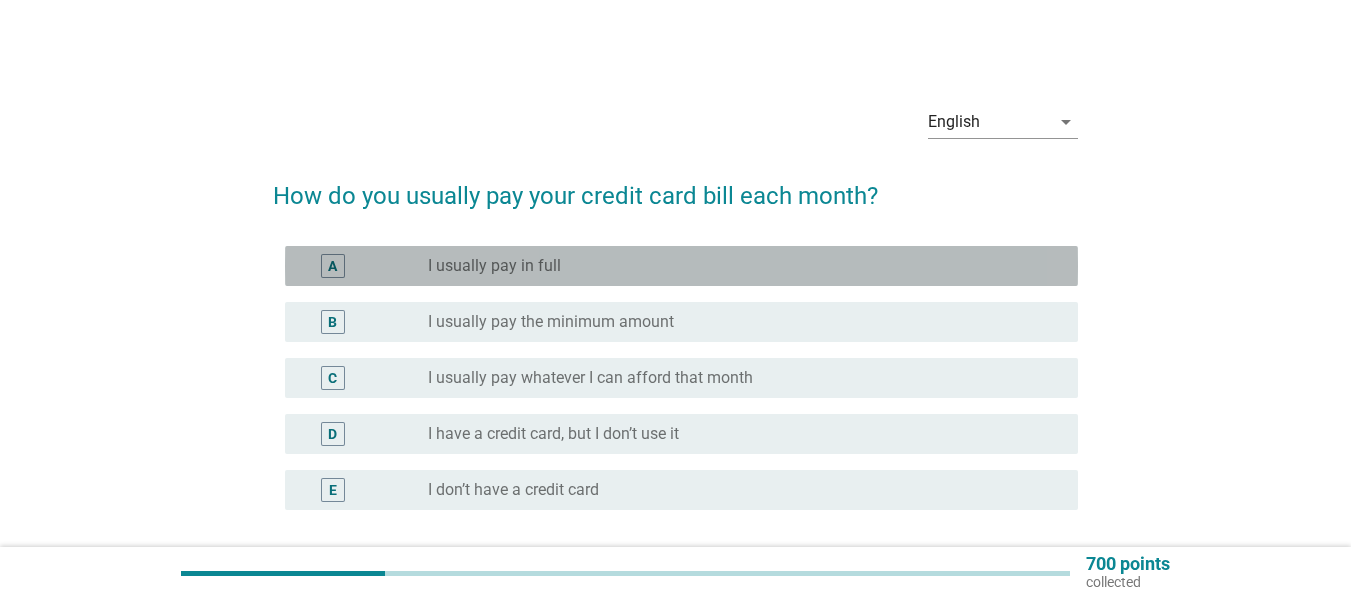 click on "radio_button_unchecked I usually pay in full" at bounding box center (737, 266) 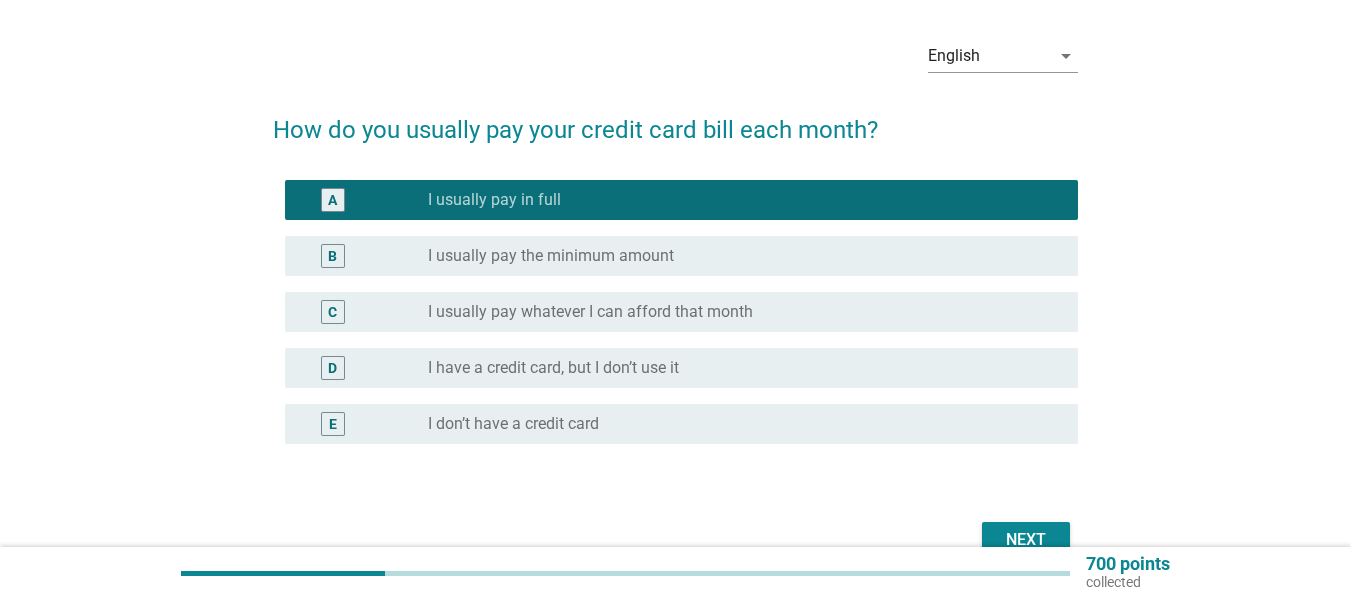 scroll, scrollTop: 100, scrollLeft: 0, axis: vertical 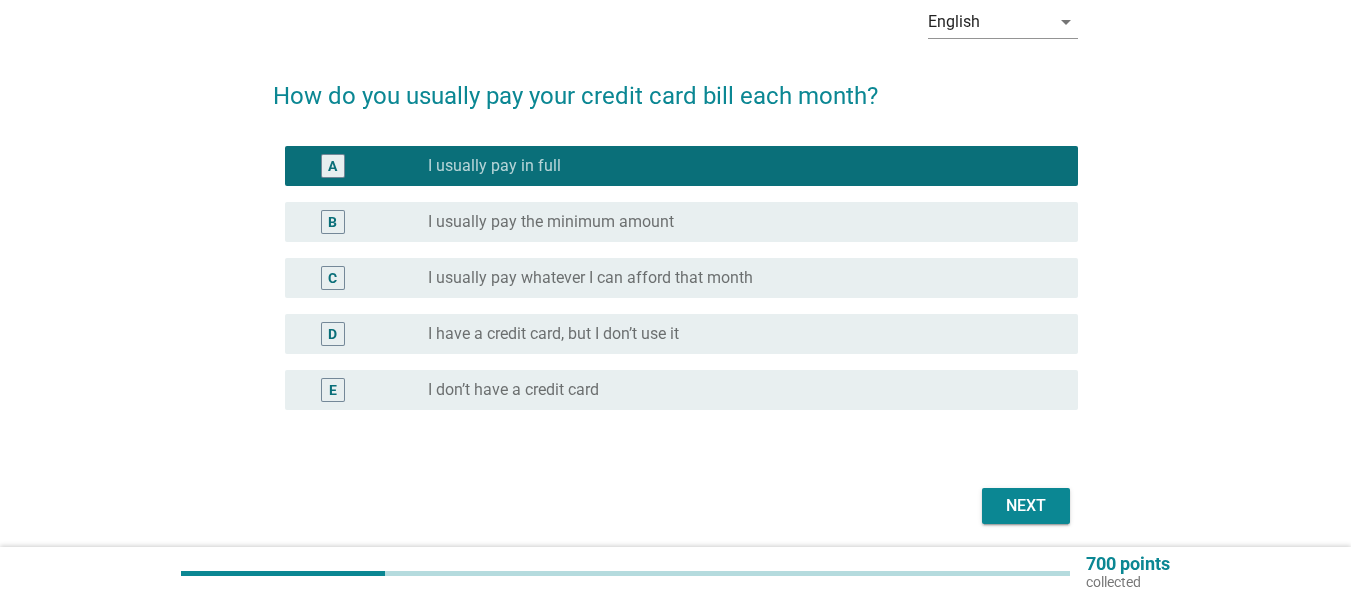click on "Next" at bounding box center [1026, 506] 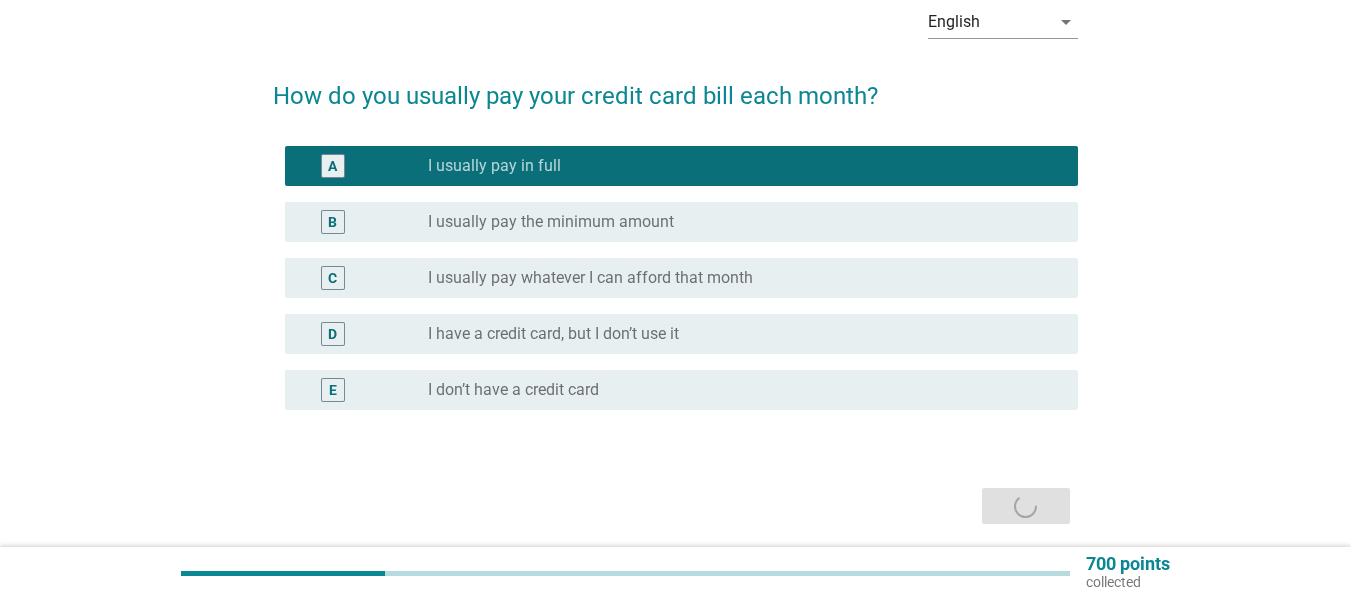 scroll, scrollTop: 0, scrollLeft: 0, axis: both 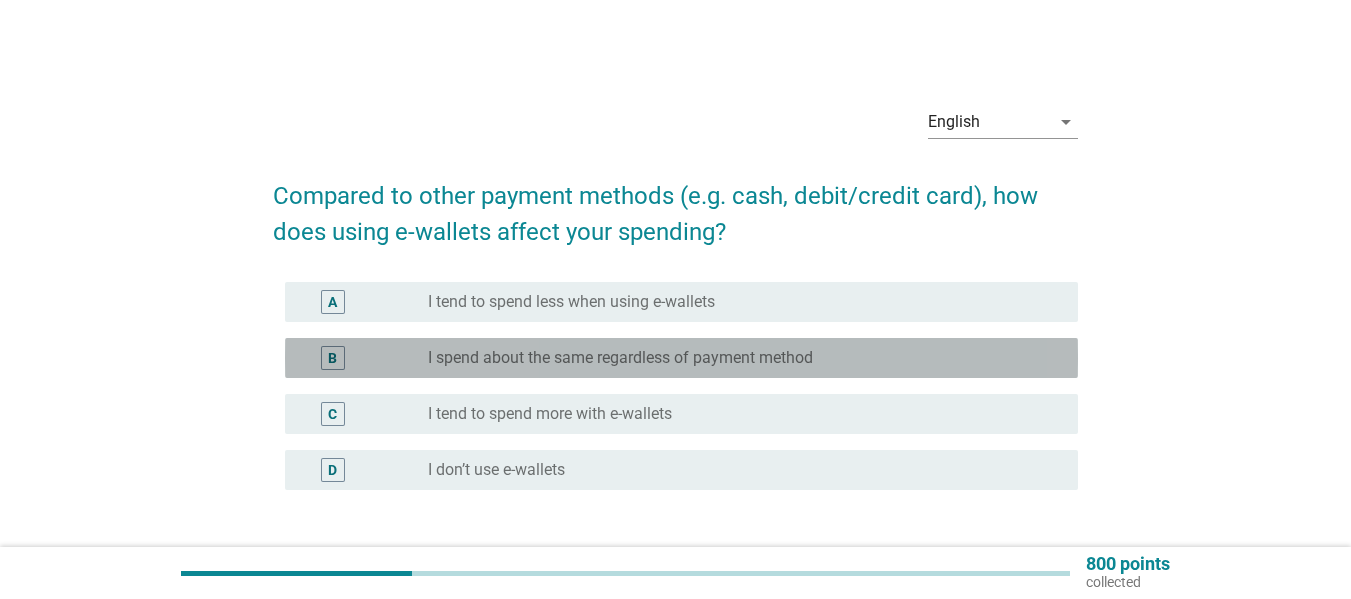 click on "radio_button_unchecked I spend about the same regardless of payment method" at bounding box center (745, 358) 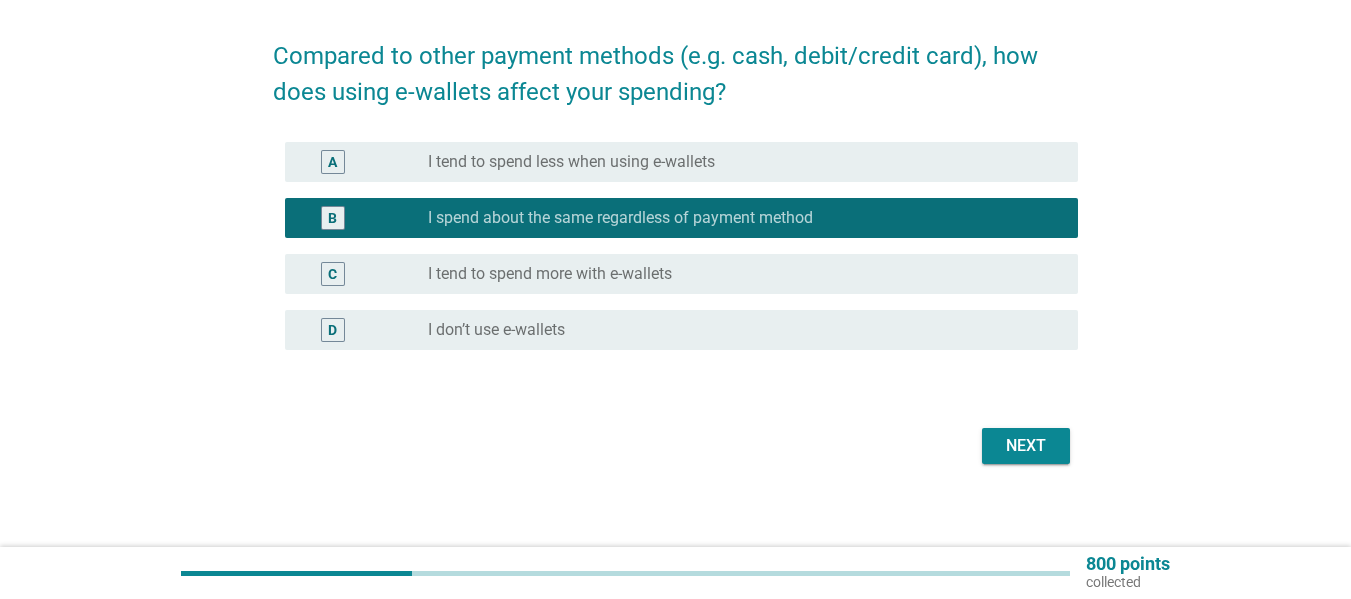 scroll, scrollTop: 153, scrollLeft: 0, axis: vertical 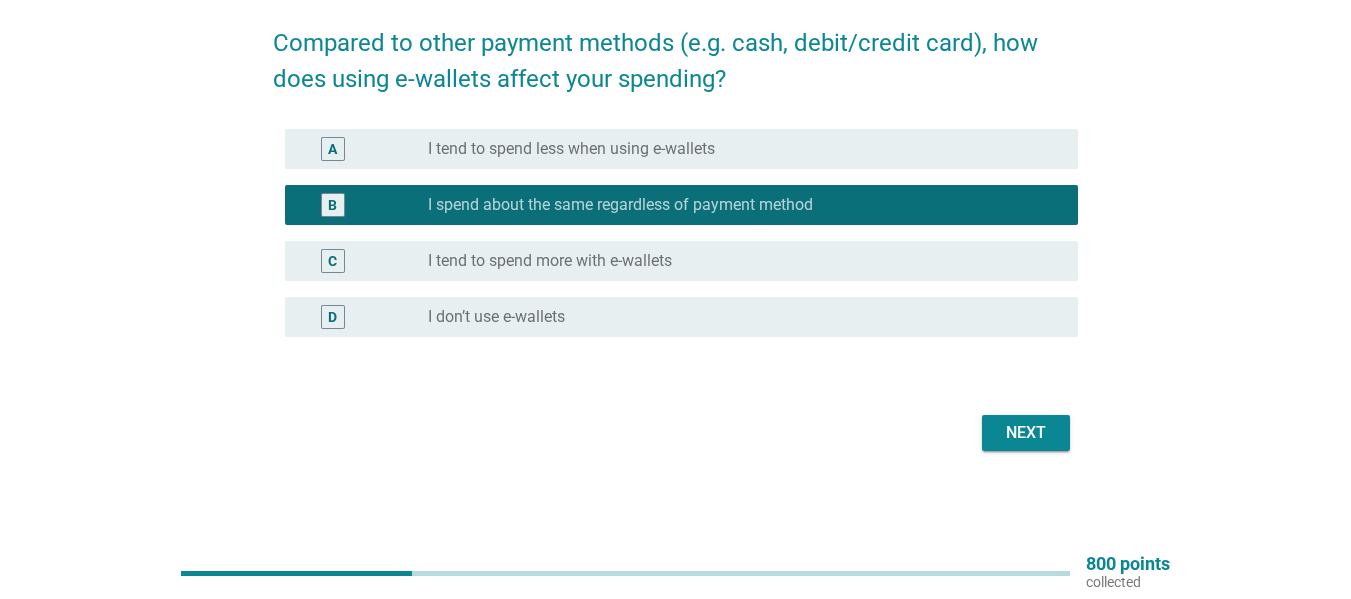 click on "Next" at bounding box center (1026, 433) 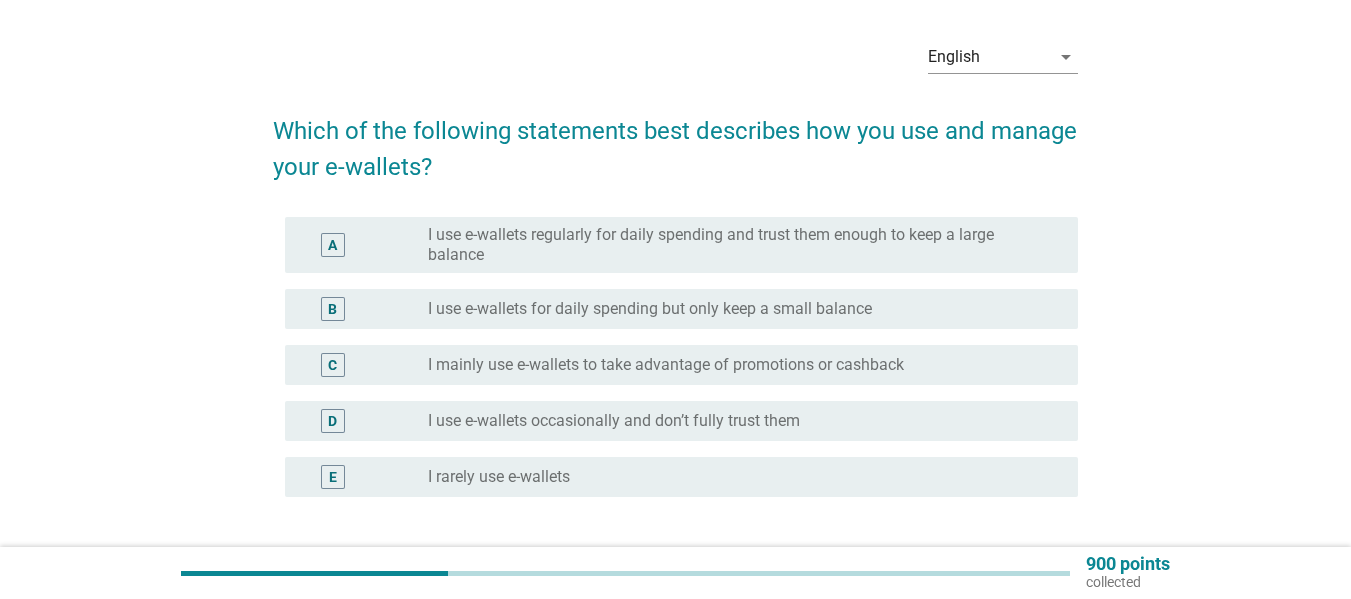 scroll, scrollTop: 100, scrollLeft: 0, axis: vertical 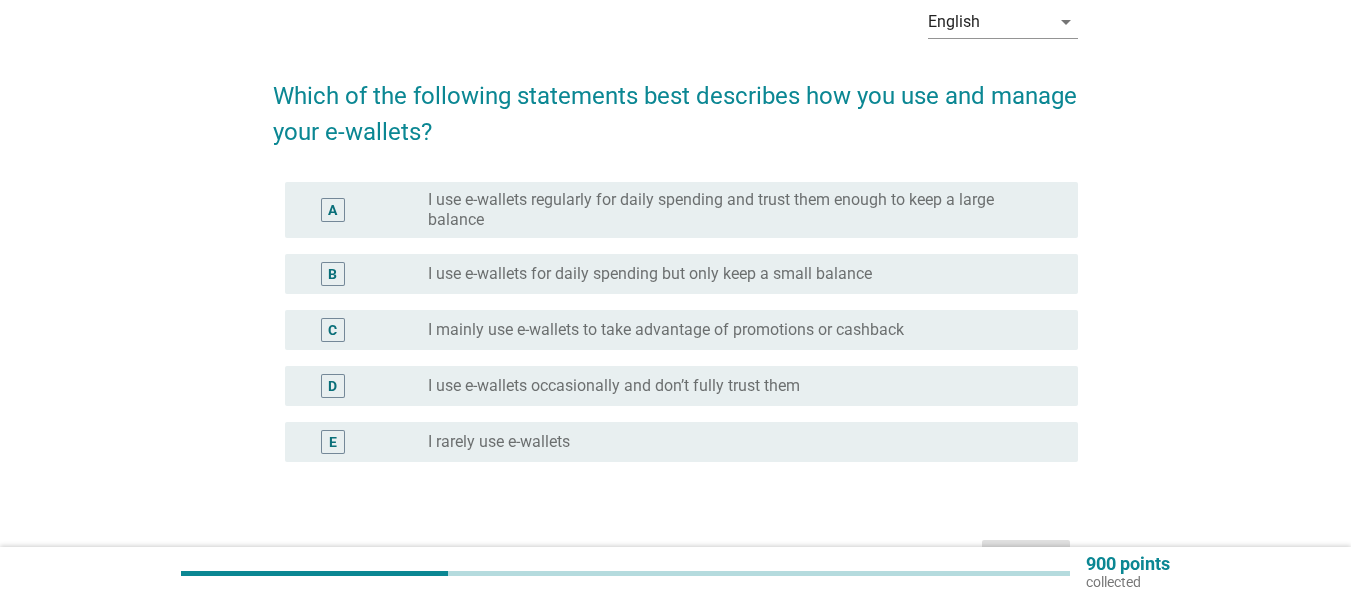 click on "I use e-wallets occasionally and don’t fully trust them" at bounding box center [614, 386] 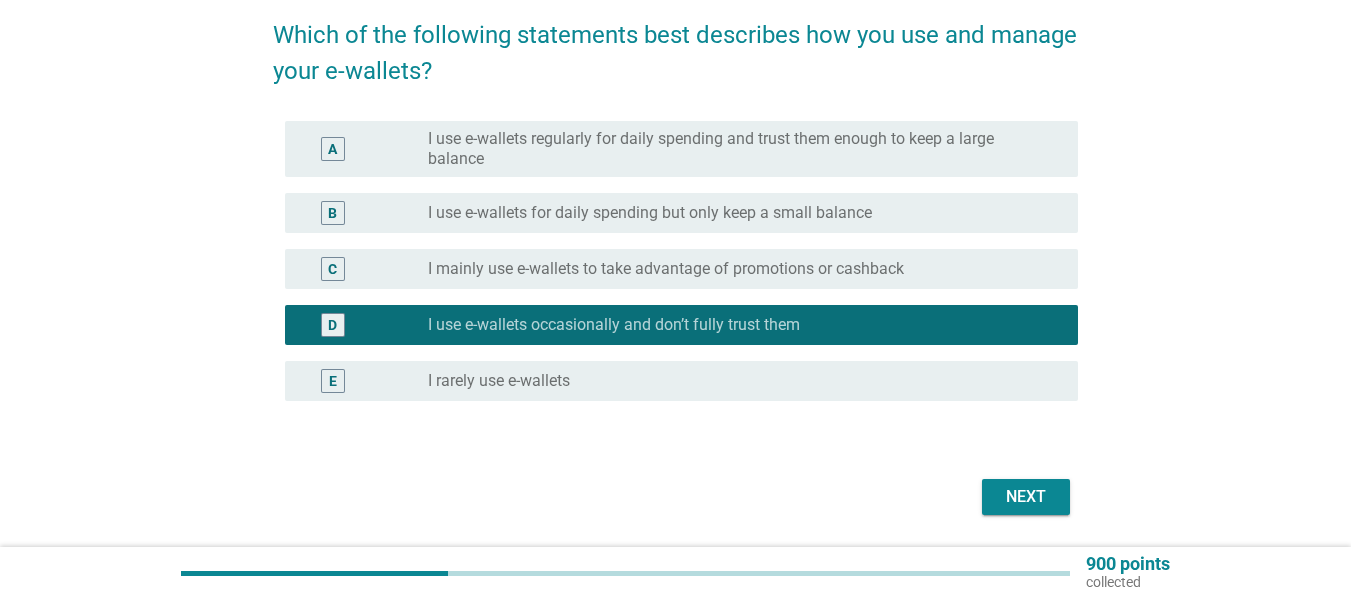 scroll, scrollTop: 225, scrollLeft: 0, axis: vertical 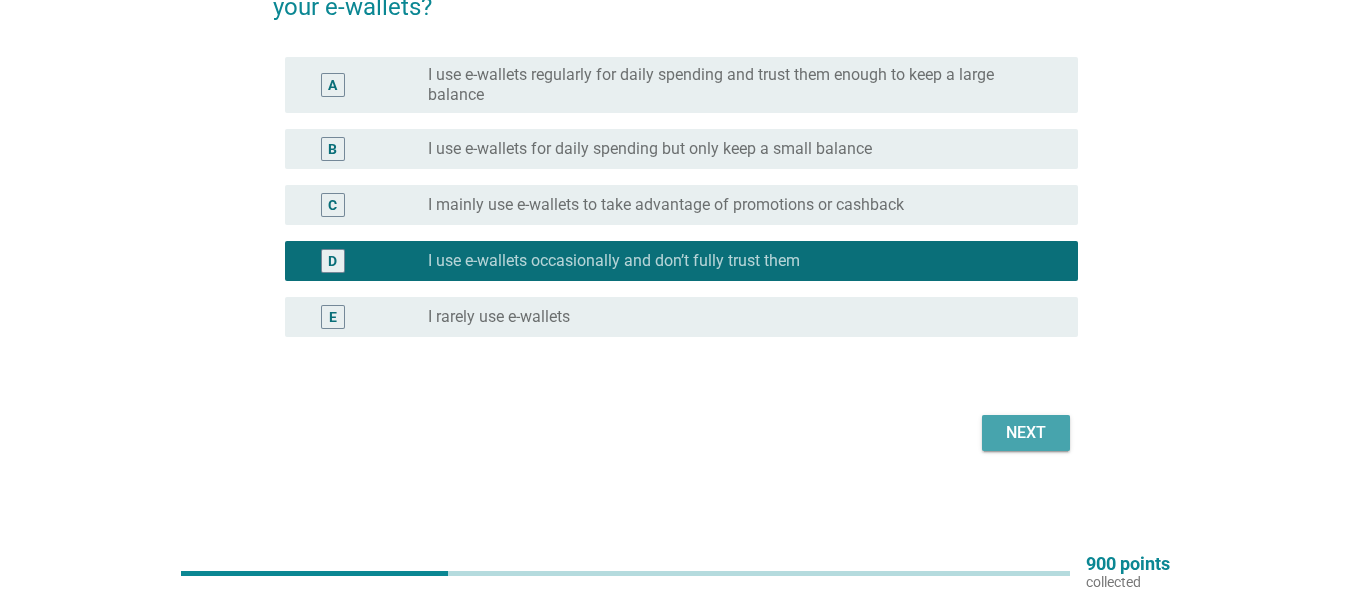 click on "Next" at bounding box center [1026, 433] 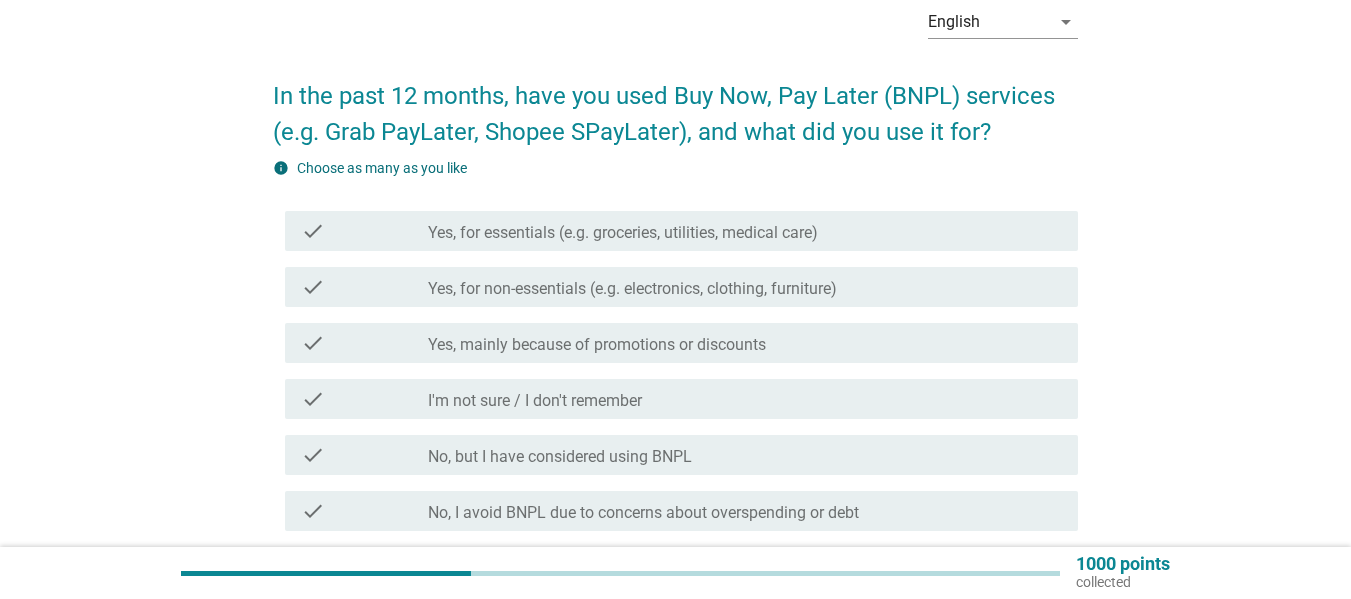 scroll, scrollTop: 200, scrollLeft: 0, axis: vertical 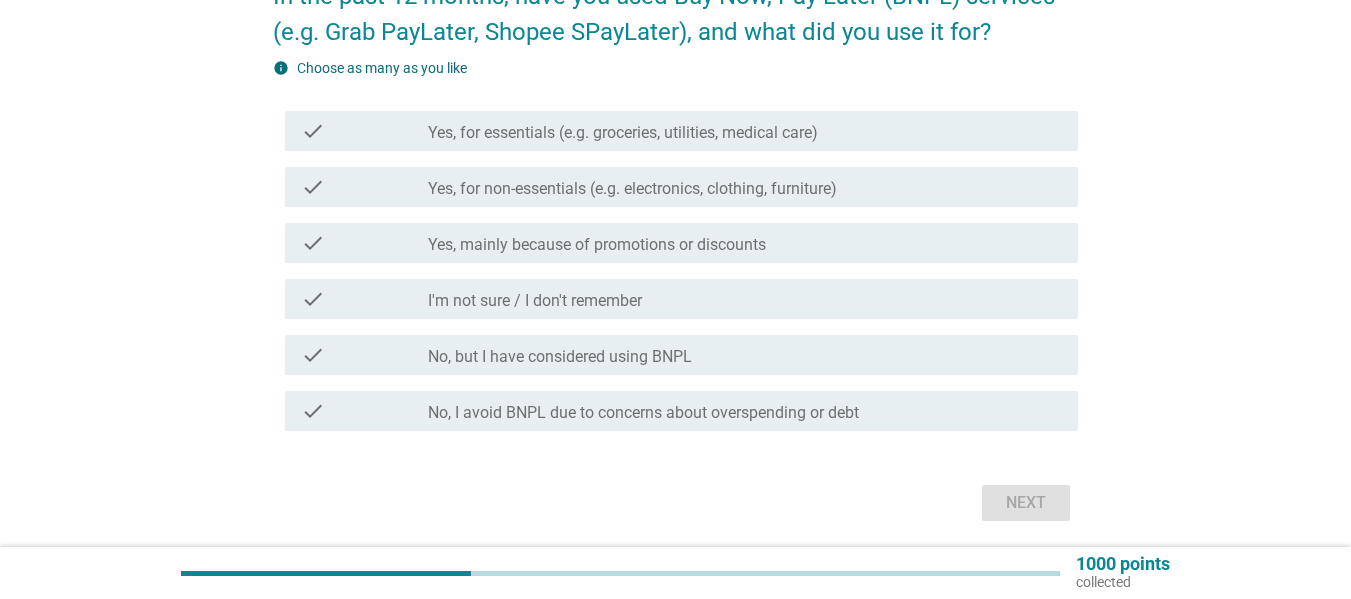 click on "No, I avoid BNPL due to concerns about overspending or debt" at bounding box center (643, 413) 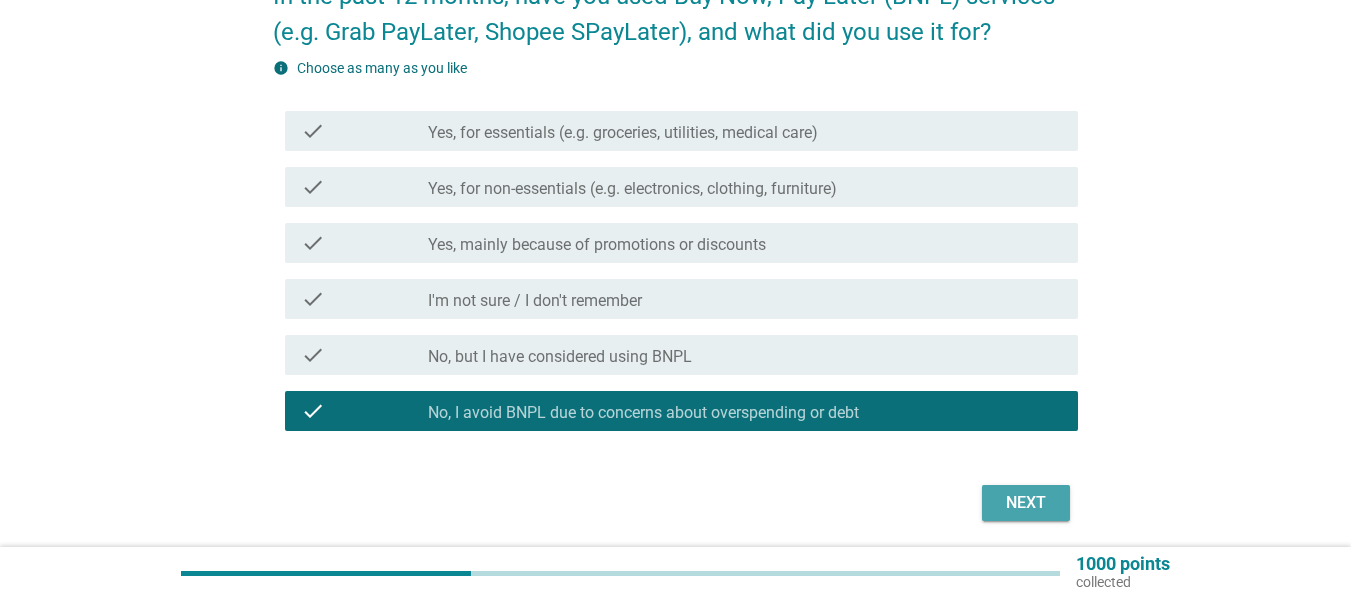 click on "Next" at bounding box center [1026, 503] 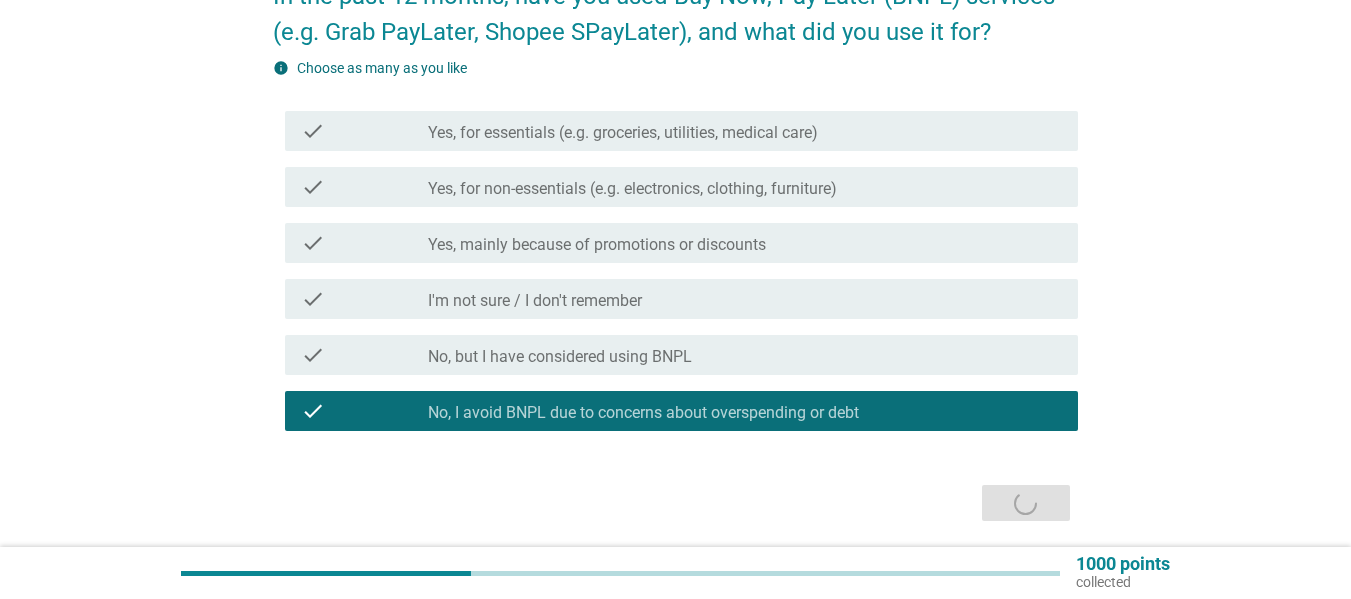 scroll, scrollTop: 0, scrollLeft: 0, axis: both 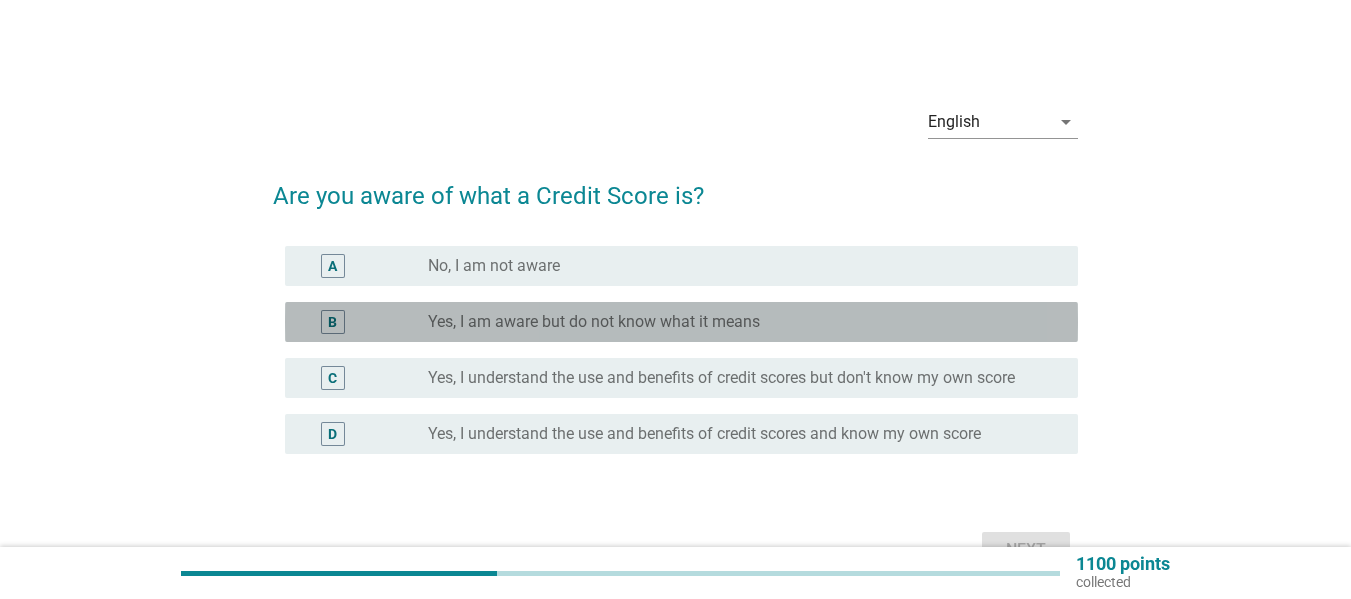 click on "B" at bounding box center [364, 322] 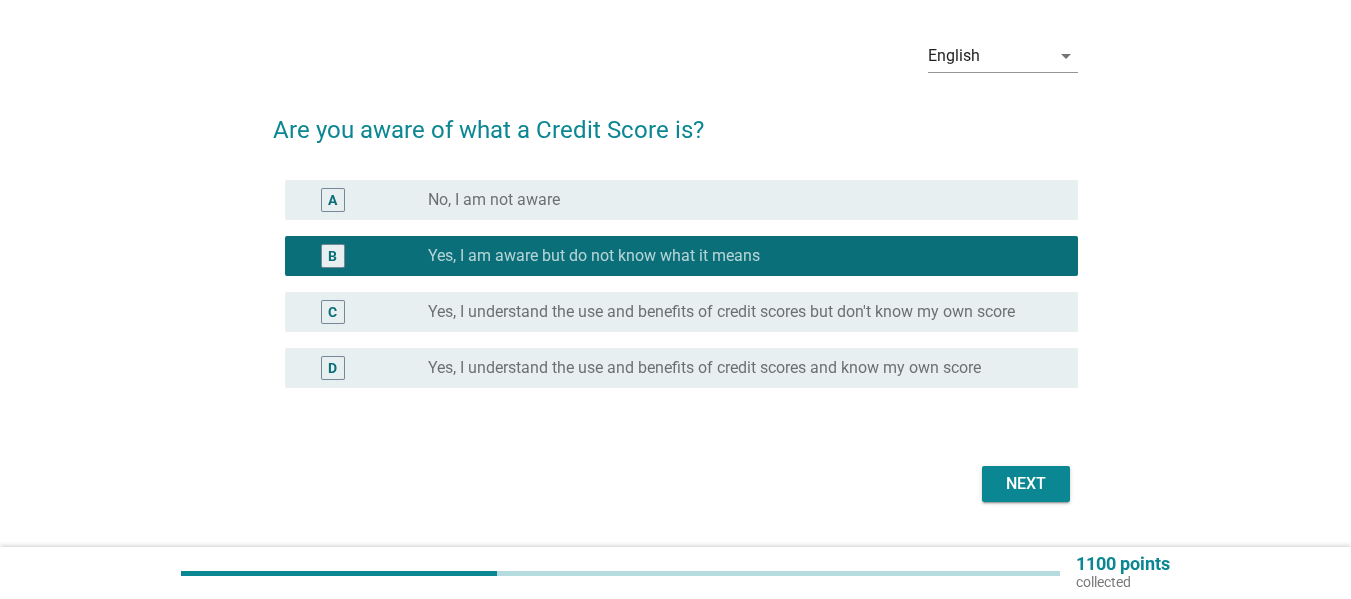 scroll, scrollTop: 100, scrollLeft: 0, axis: vertical 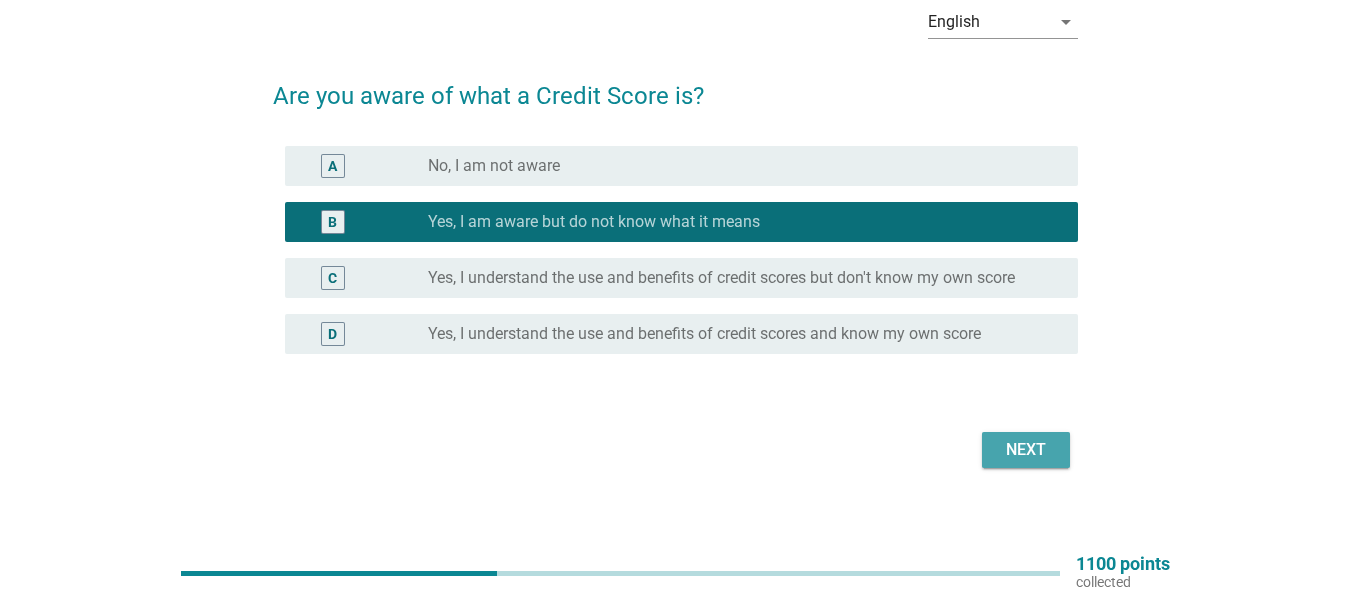 click on "Next" at bounding box center (1026, 450) 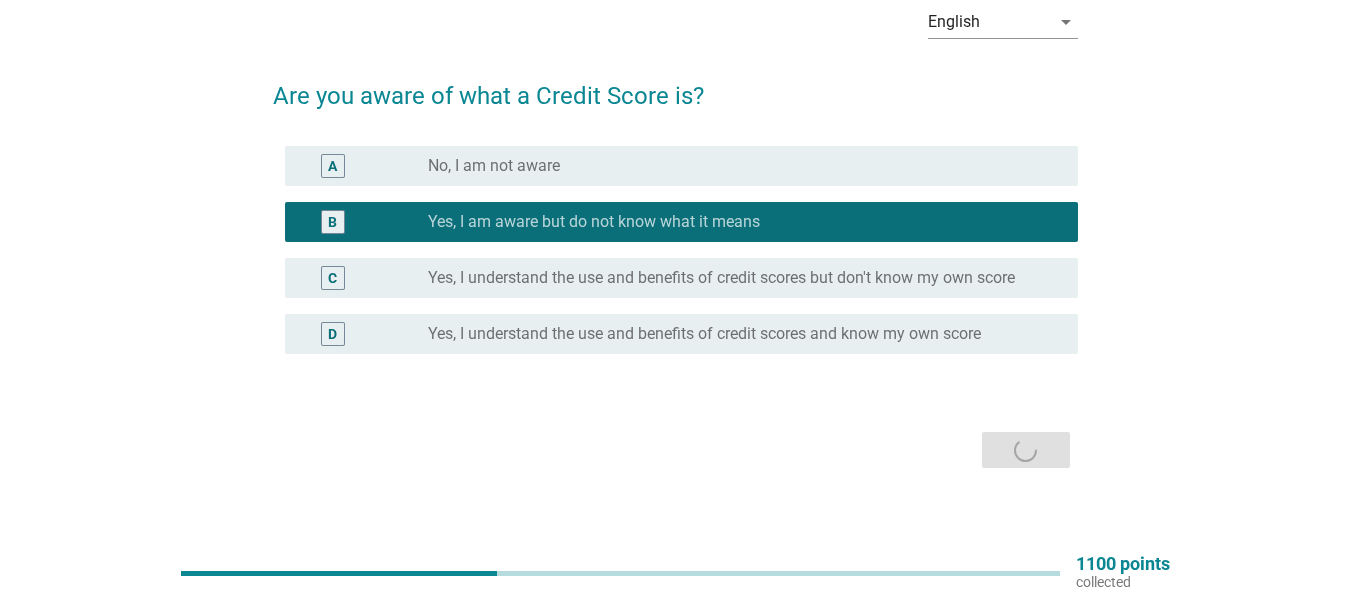 scroll, scrollTop: 0, scrollLeft: 0, axis: both 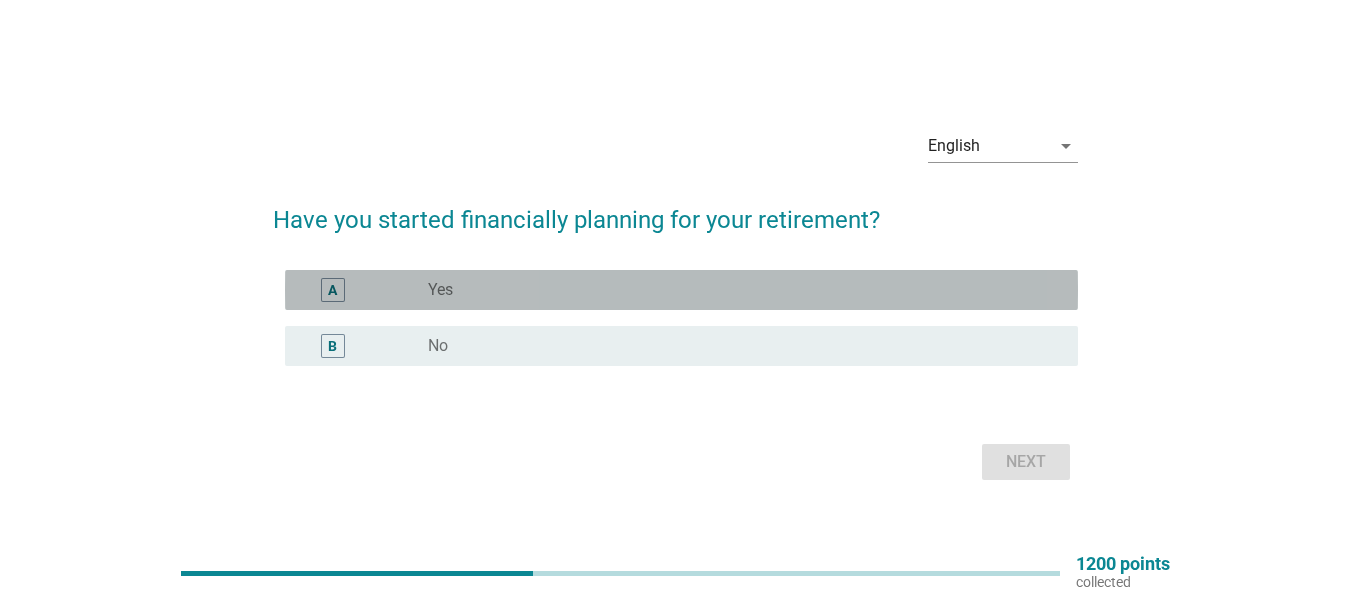 click on "radio_button_unchecked Yes" at bounding box center (737, 290) 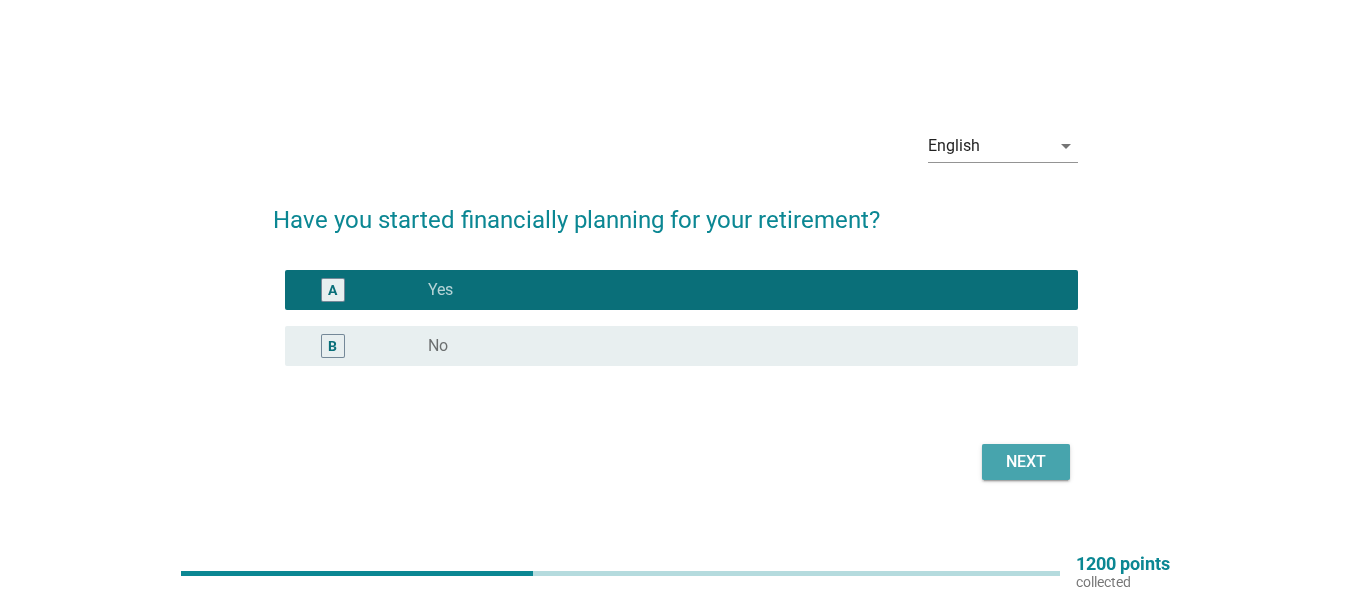 click on "Next" at bounding box center [1026, 462] 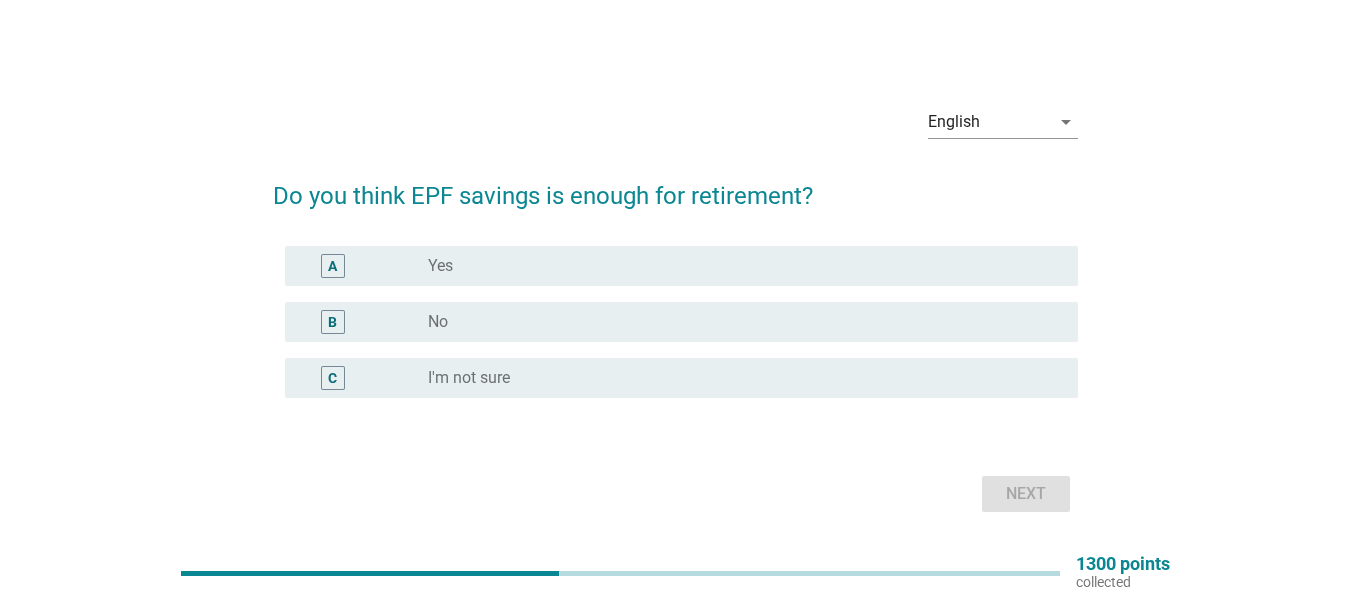 click on "radio_button_unchecked No" at bounding box center (745, 322) 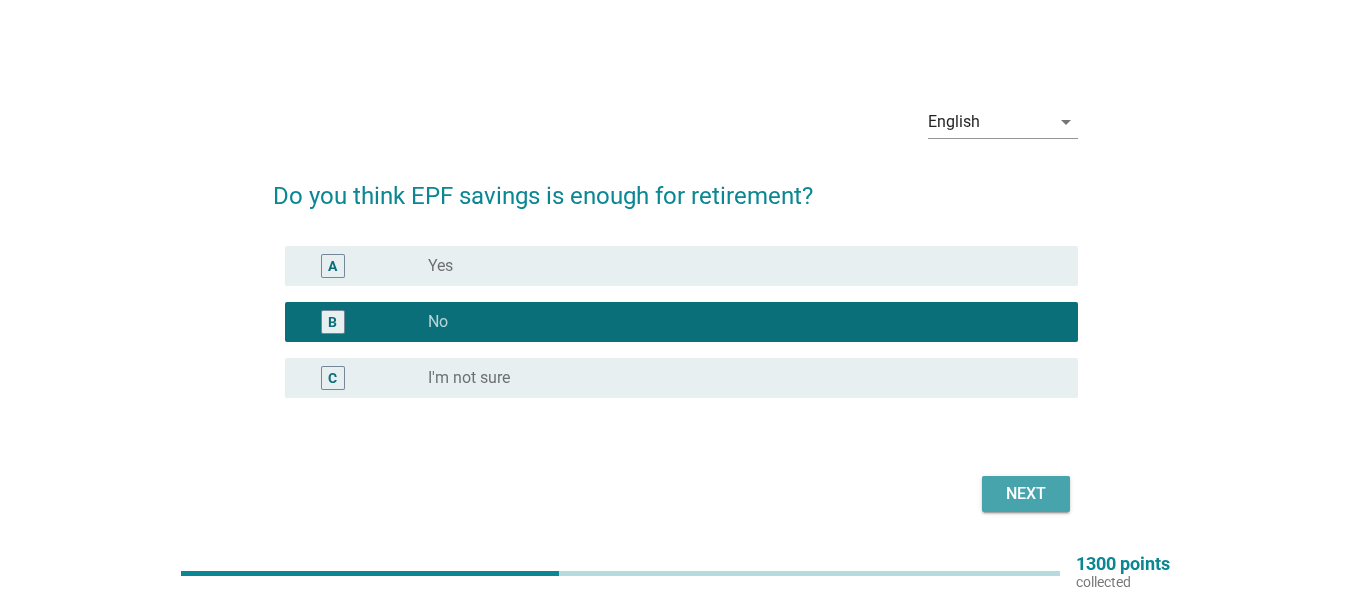 click on "Next" at bounding box center [1026, 494] 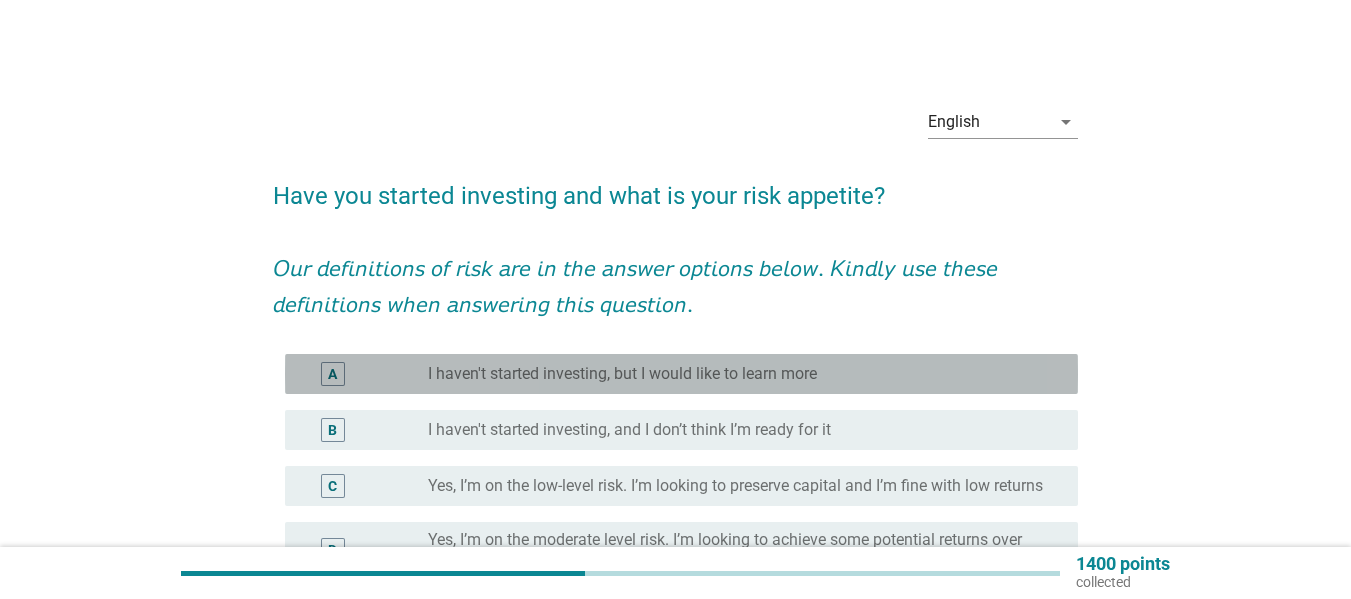 click on "I haven't started investing, but I would like to learn more" at bounding box center (622, 374) 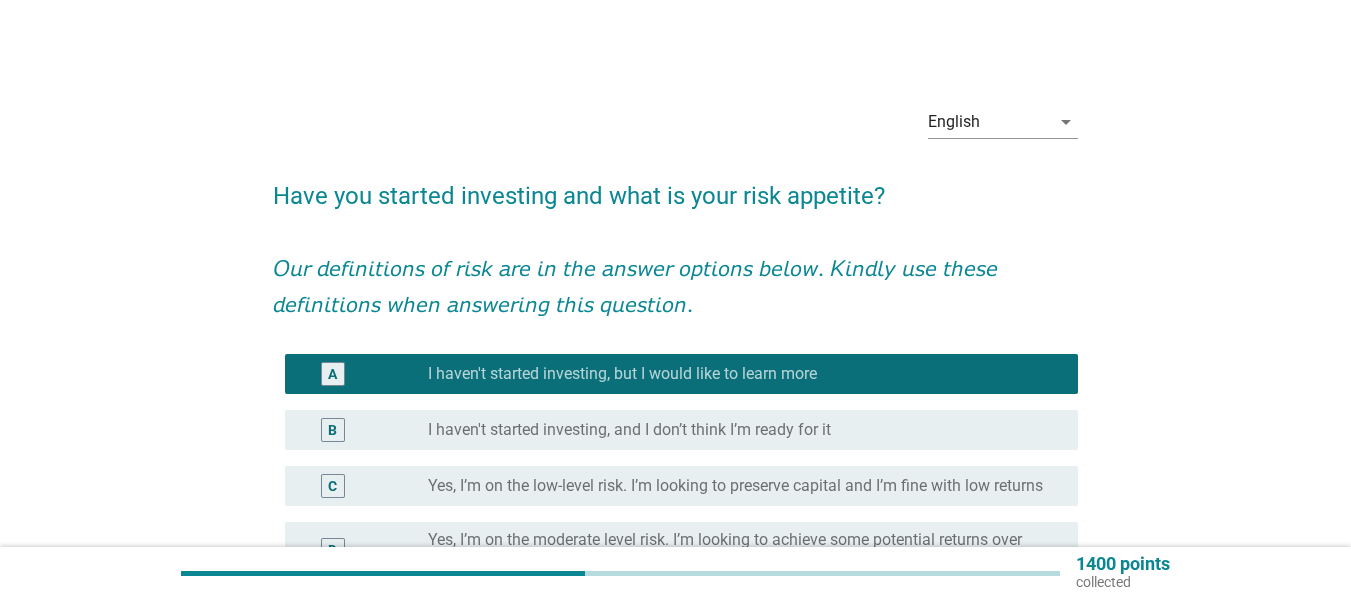 scroll, scrollTop: 300, scrollLeft: 0, axis: vertical 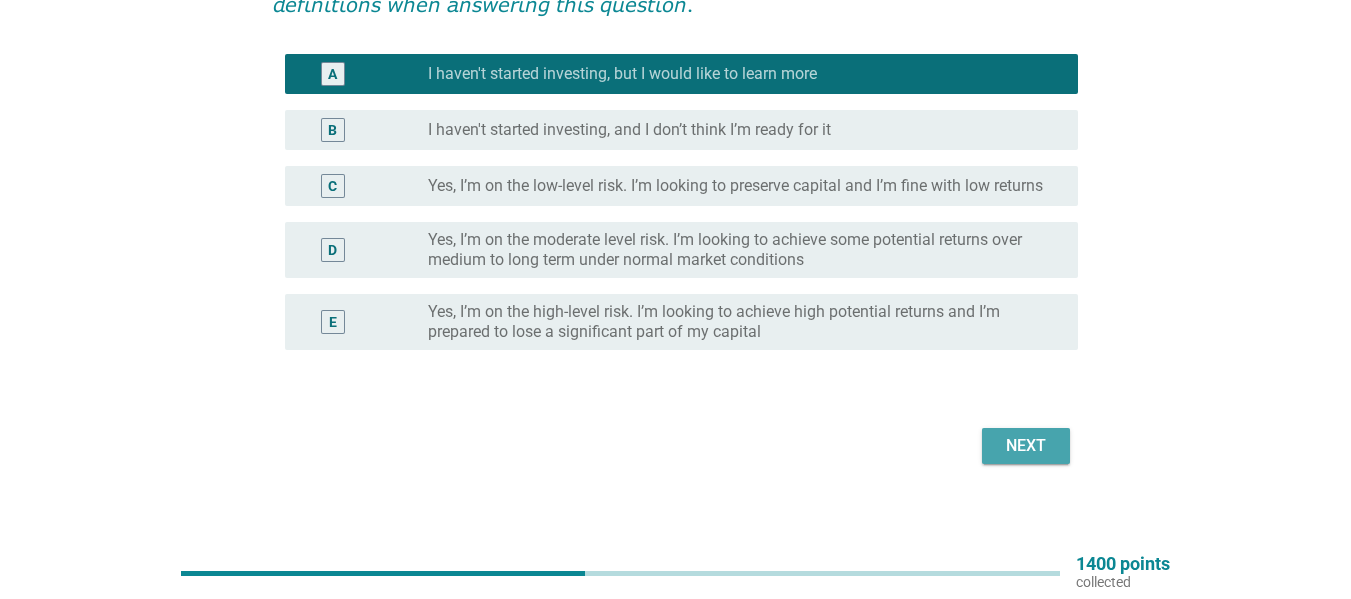click on "Next" at bounding box center (1026, 446) 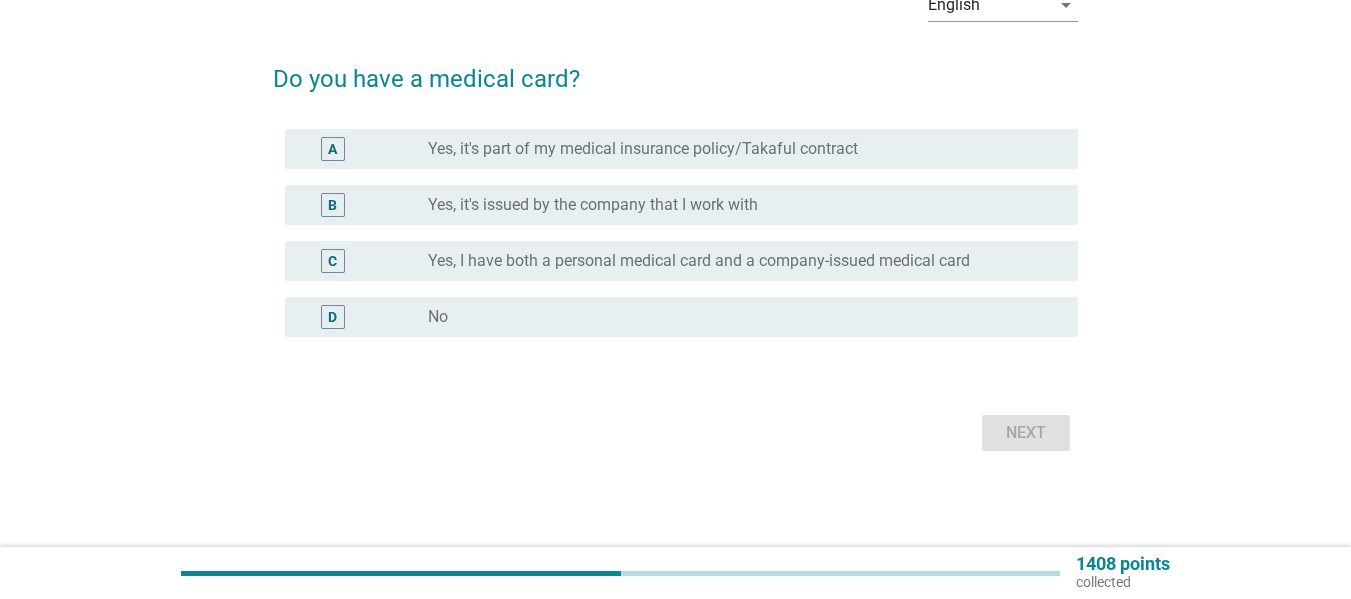 scroll, scrollTop: 0, scrollLeft: 0, axis: both 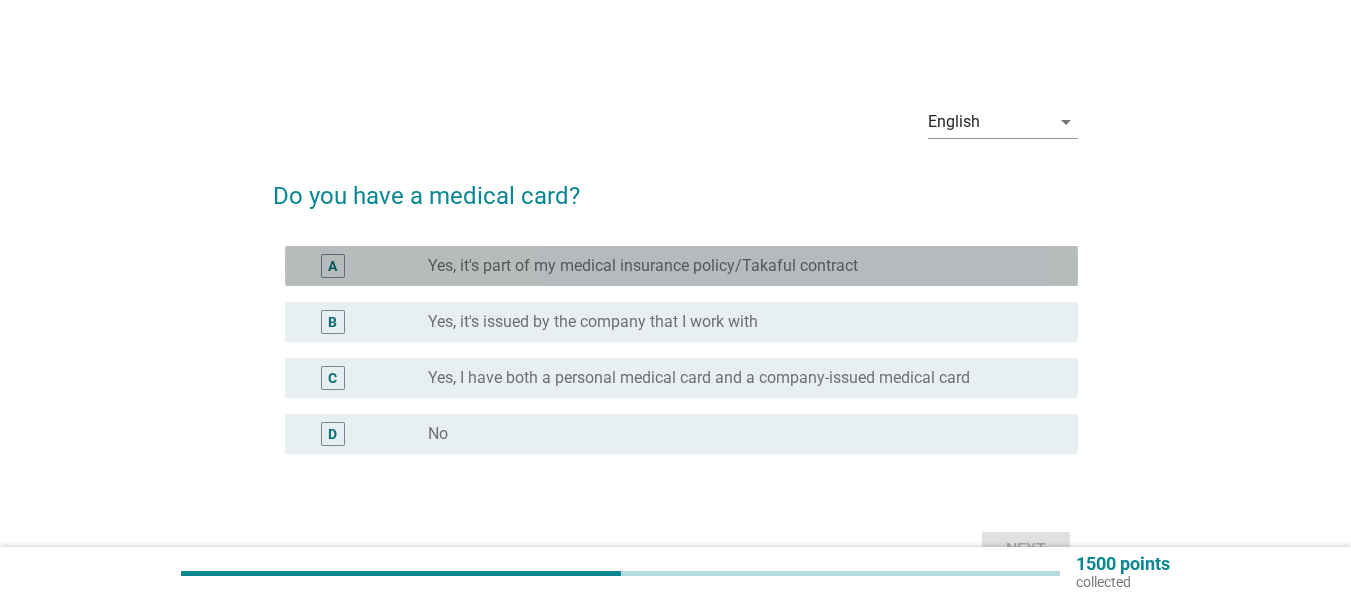 click on "A     radio_button_unchecked Yes, it's part of my medical insurance policy/Takaful contract" at bounding box center (681, 266) 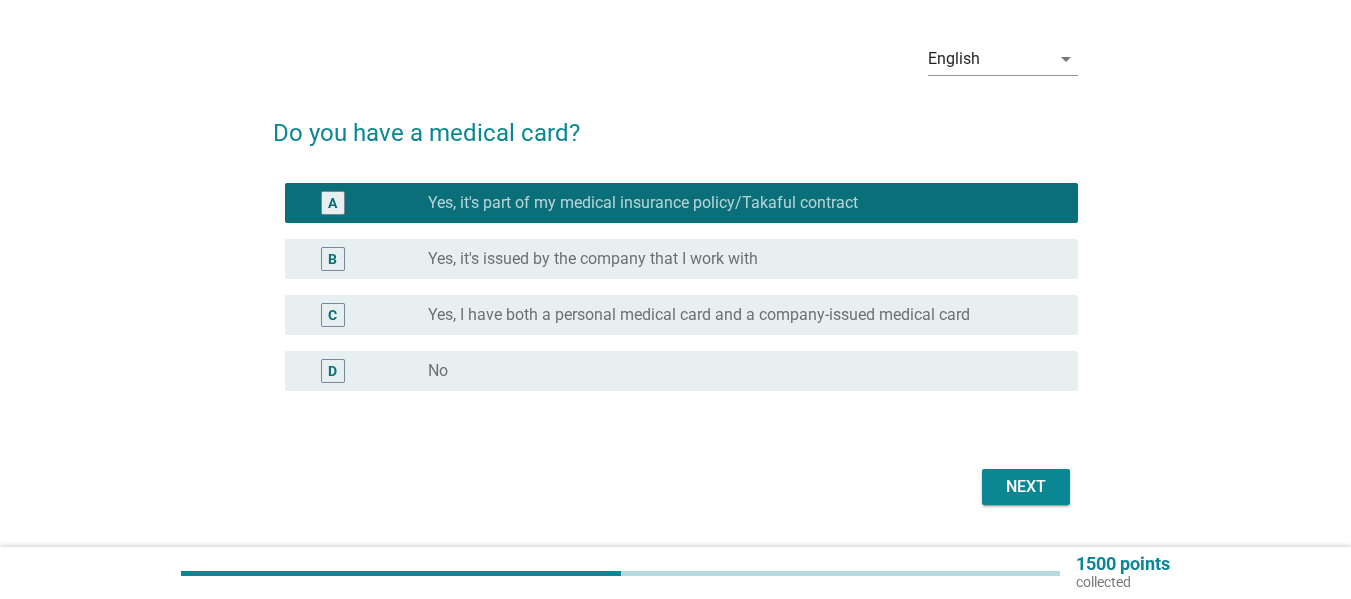 scroll, scrollTop: 117, scrollLeft: 0, axis: vertical 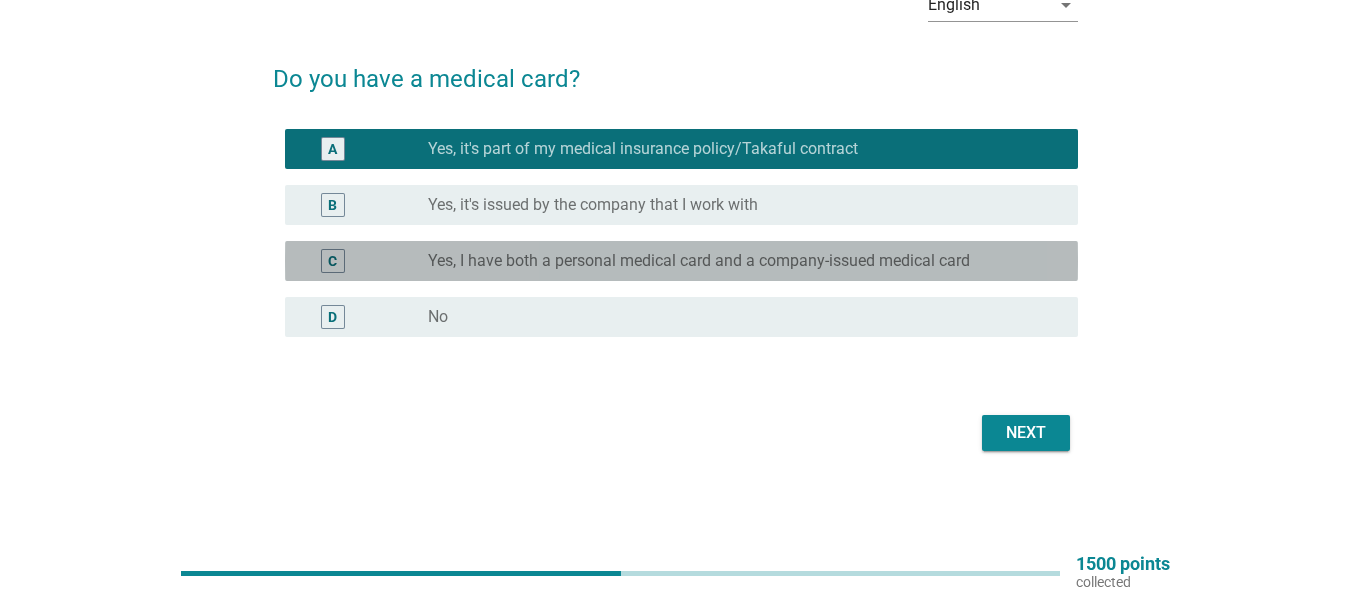 click on "Yes, I have both a personal medical card and a company-issued medical card" at bounding box center [699, 261] 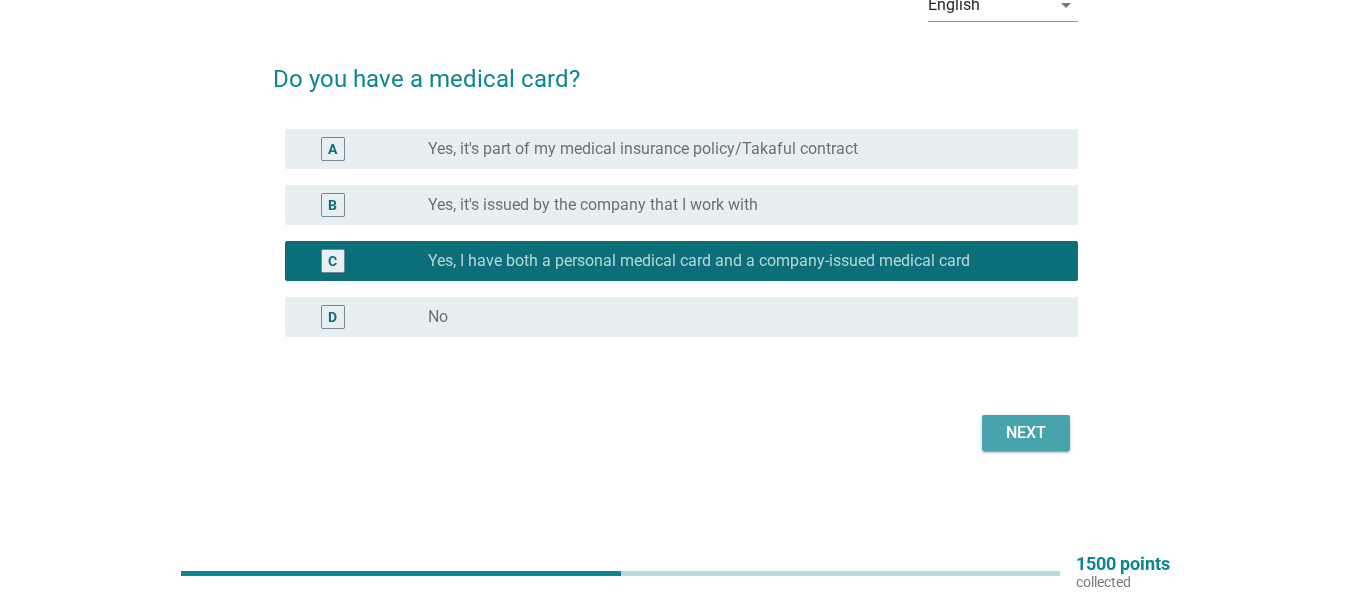 click on "Next" at bounding box center [1026, 433] 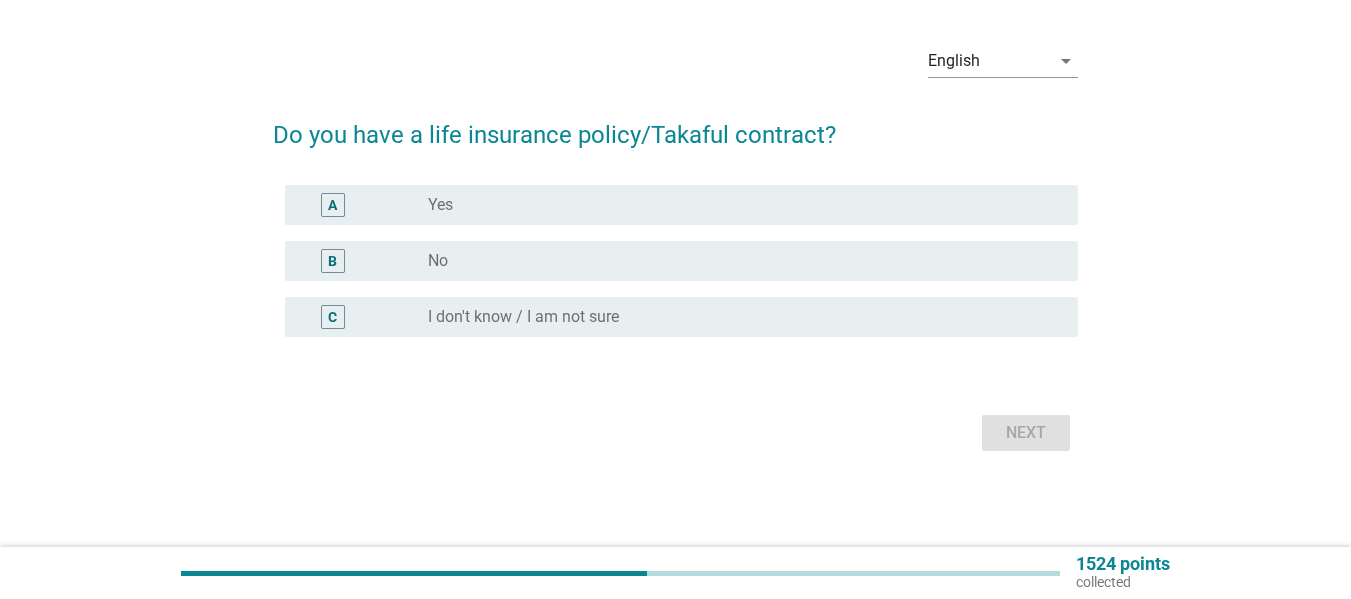 scroll, scrollTop: 0, scrollLeft: 0, axis: both 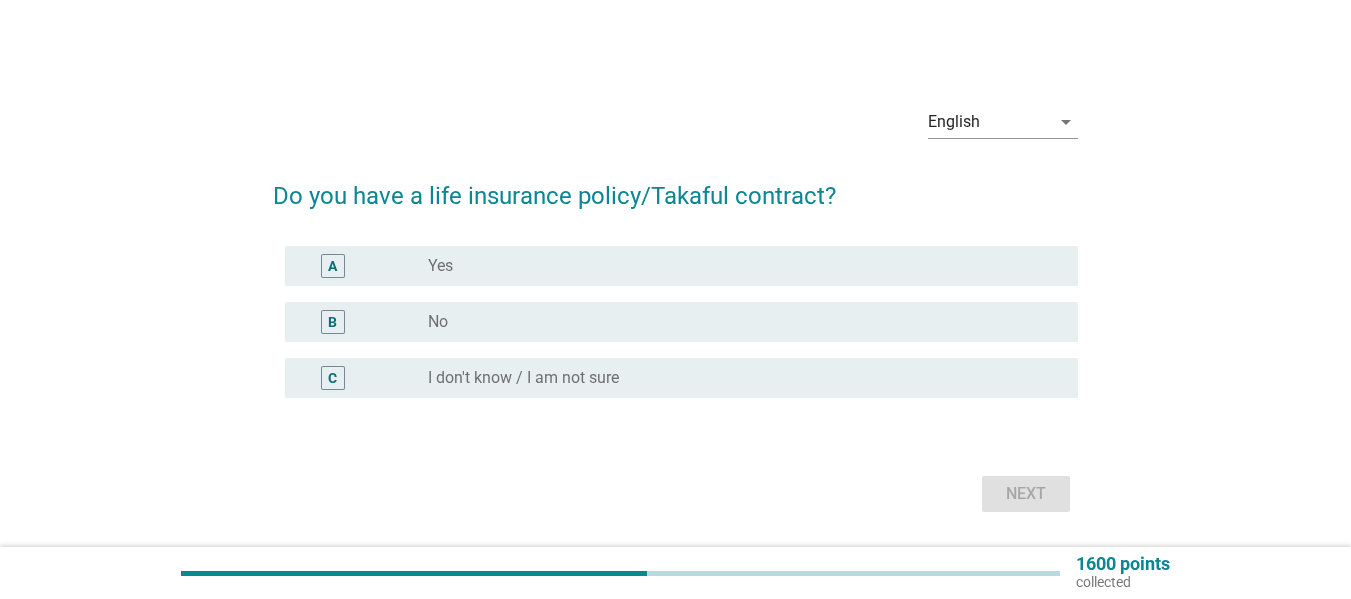 click on "radio_button_unchecked No" at bounding box center (737, 322) 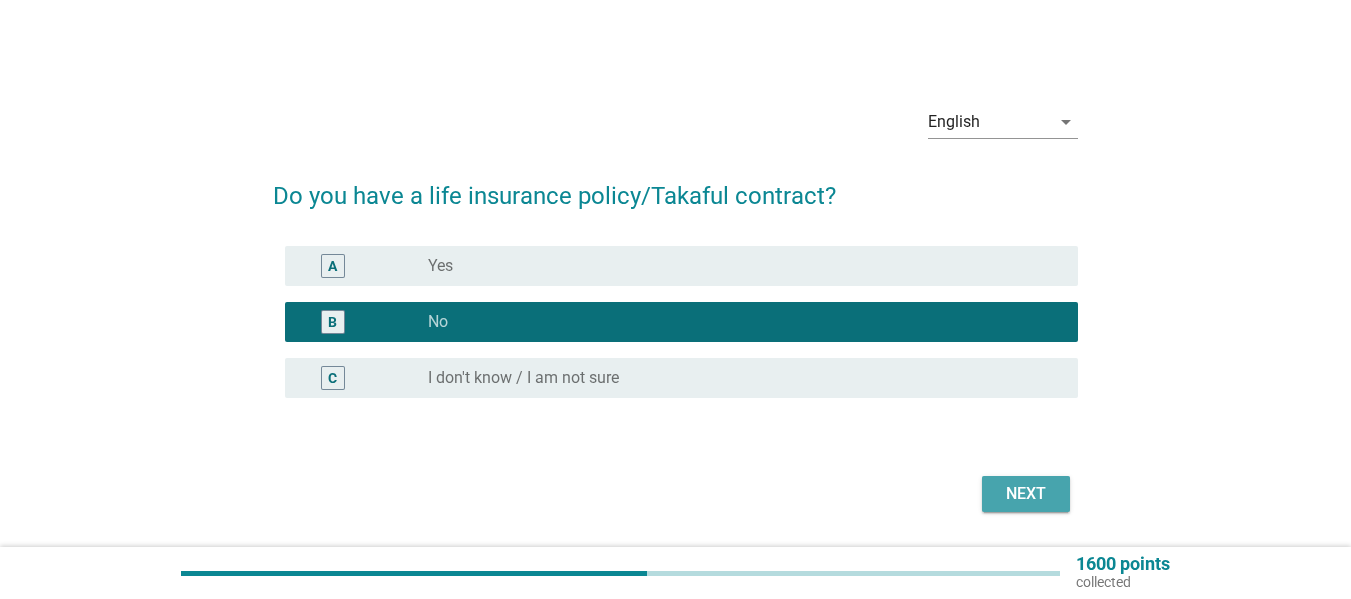 click on "Next" at bounding box center (1026, 494) 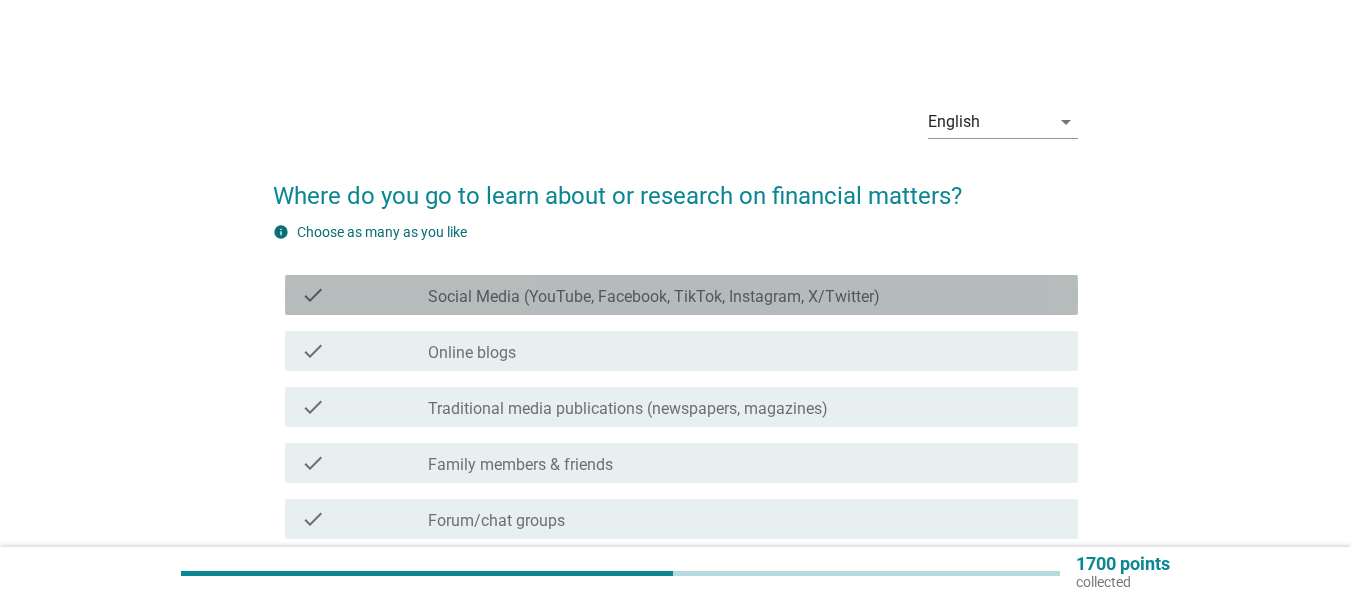 click on "Social Media (YouTube, Facebook, TikTok, Instagram, X/Twitter)" at bounding box center [654, 297] 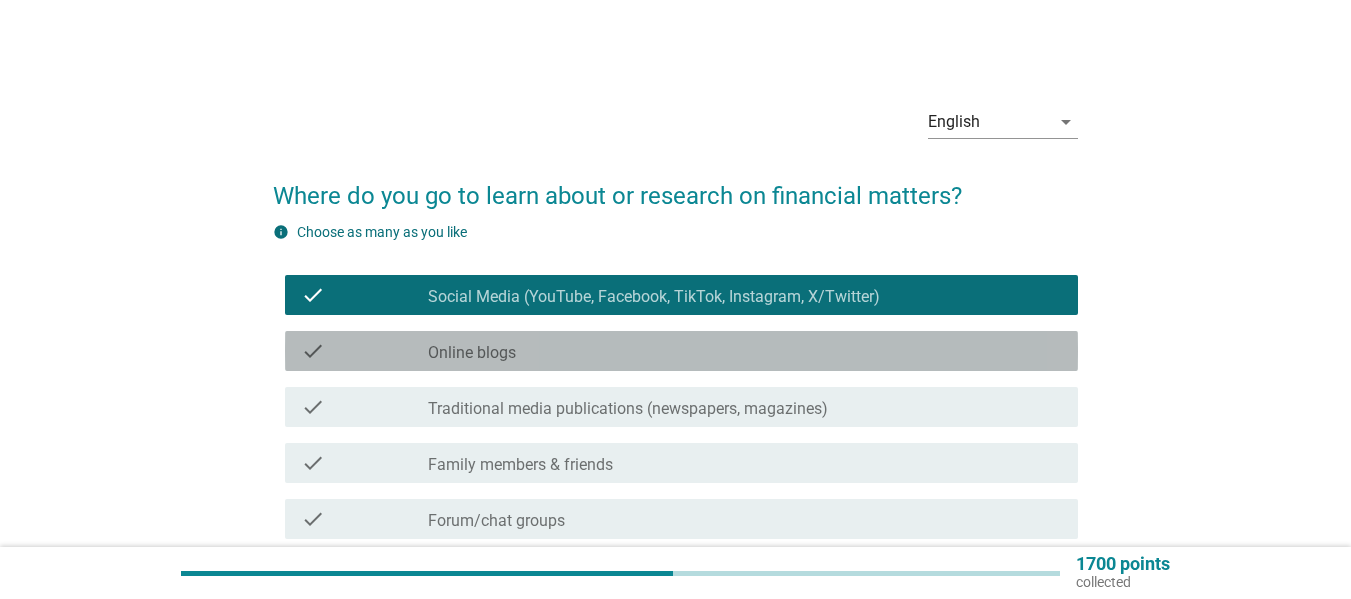 click on "check_box_outline_blank Online blogs" at bounding box center (745, 351) 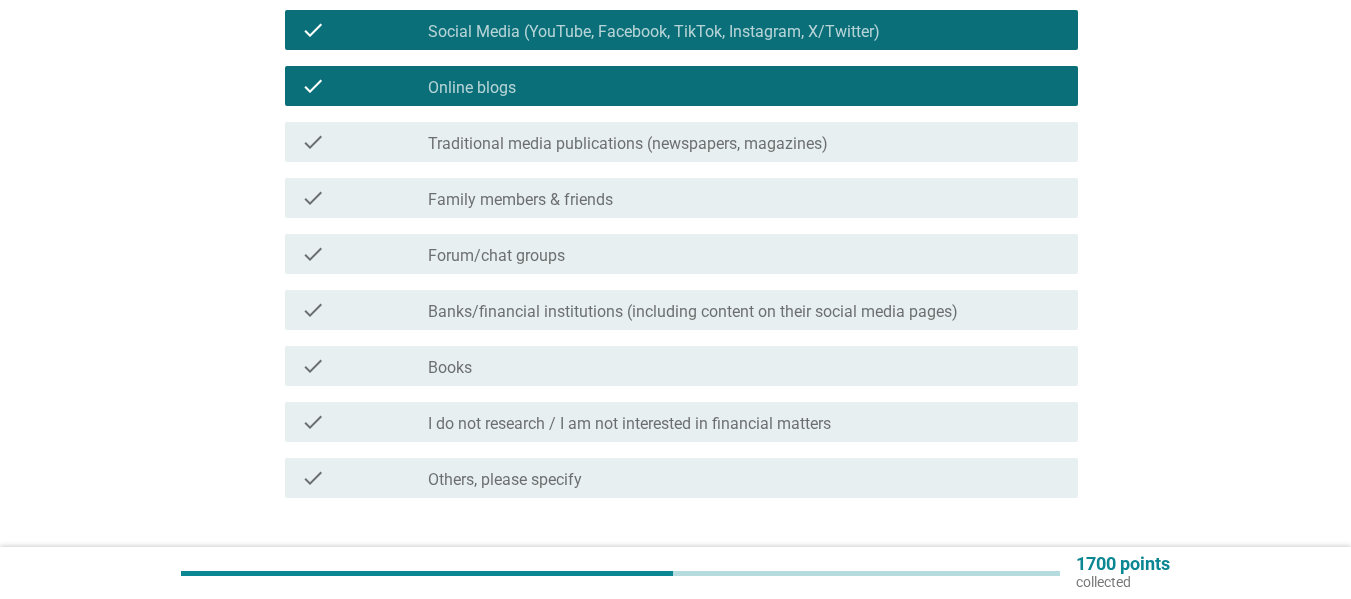 scroll, scrollTop: 300, scrollLeft: 0, axis: vertical 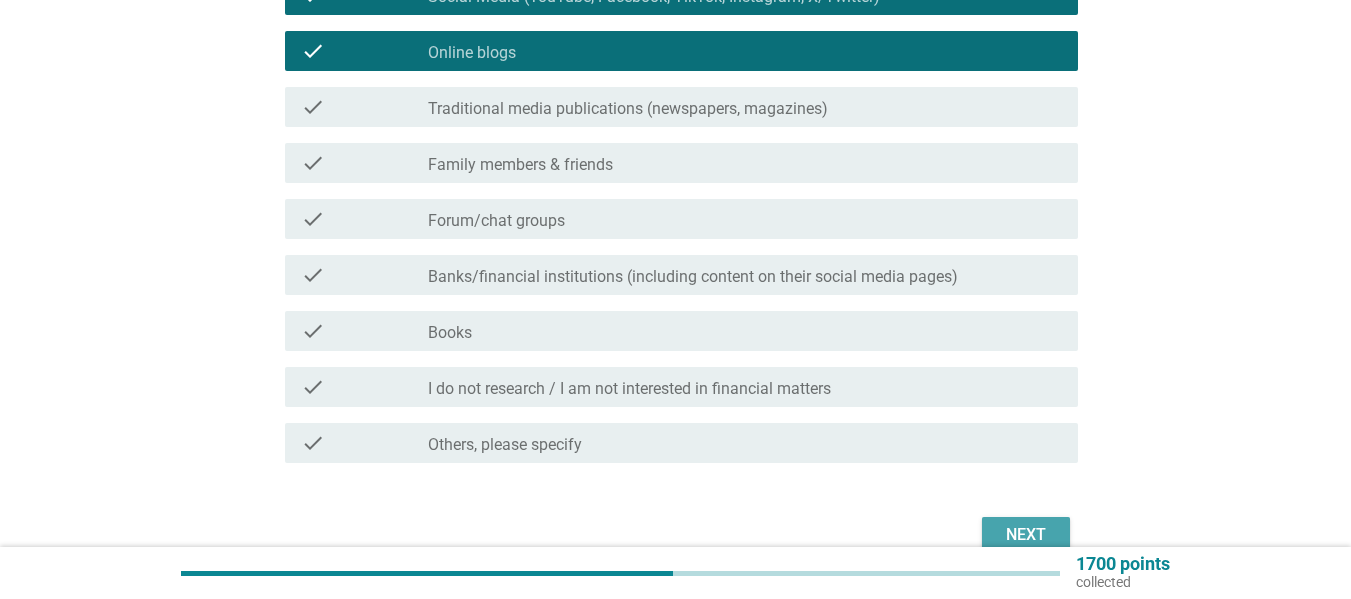 click on "Next" at bounding box center (1026, 535) 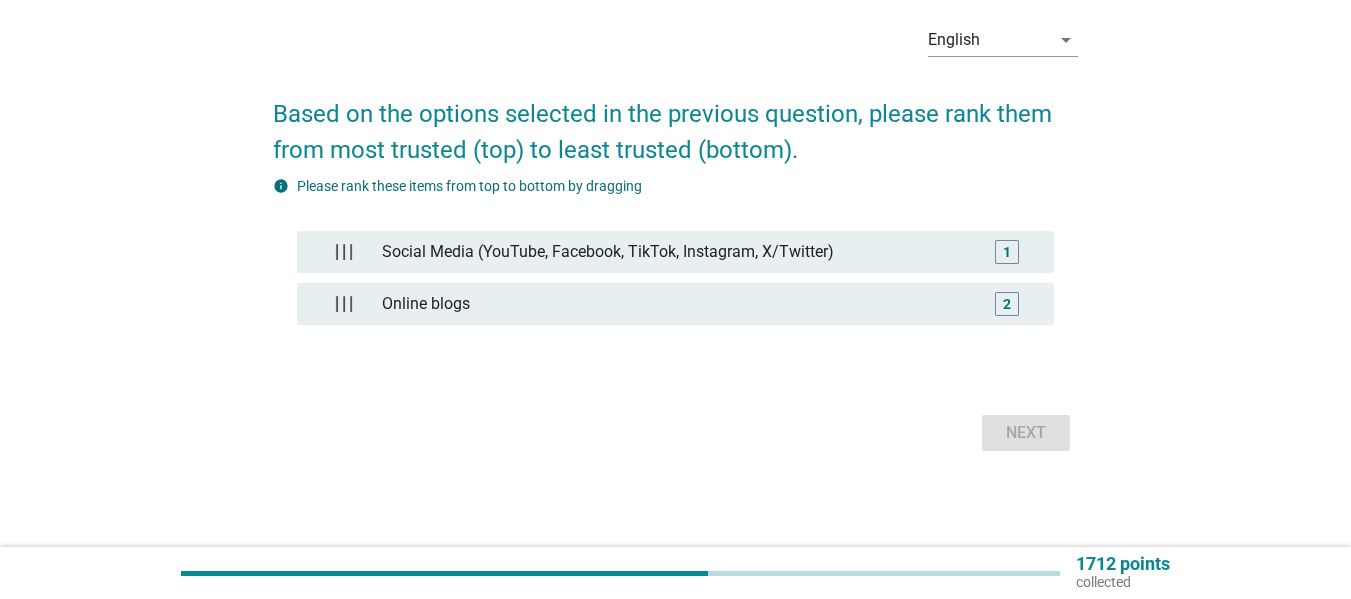 scroll, scrollTop: 0, scrollLeft: 0, axis: both 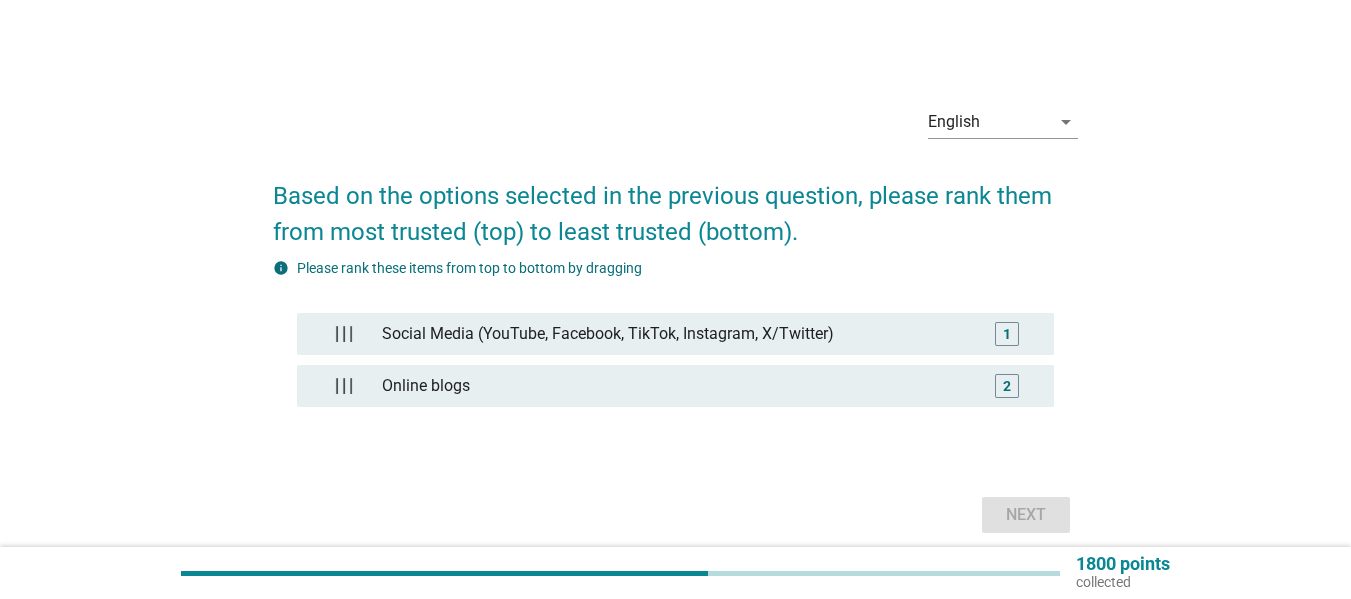 click on "Next" at bounding box center (675, 515) 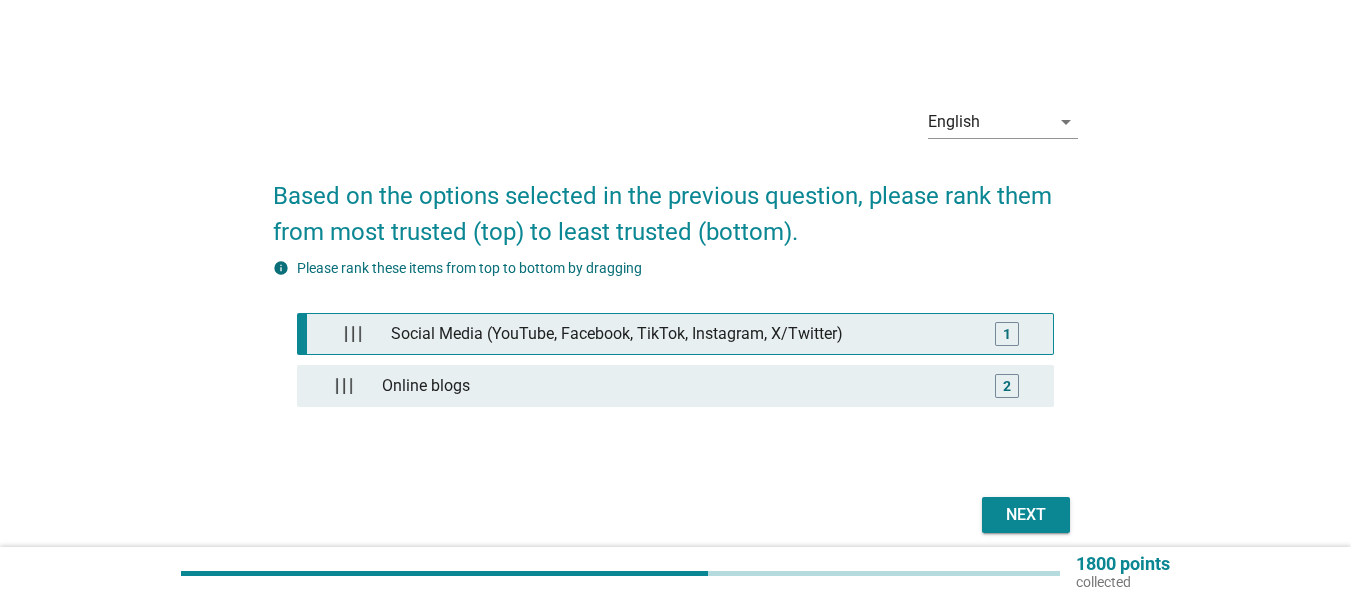 click on "1" at bounding box center [1007, 334] 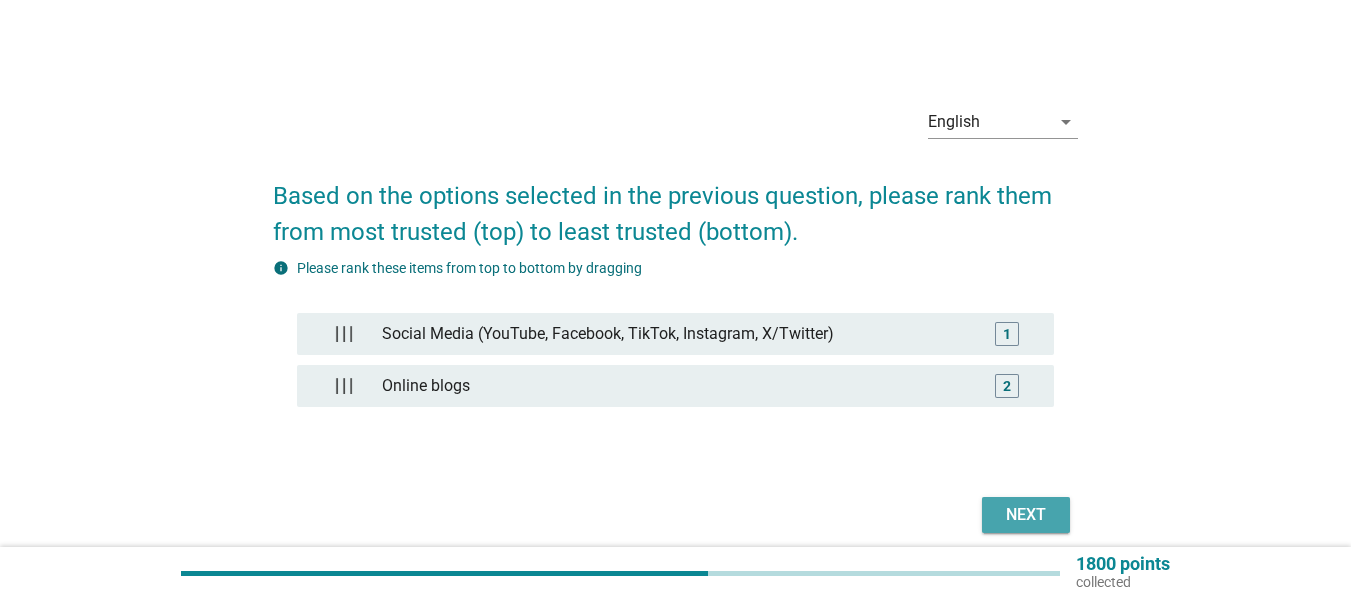 click on "Next" at bounding box center [1026, 515] 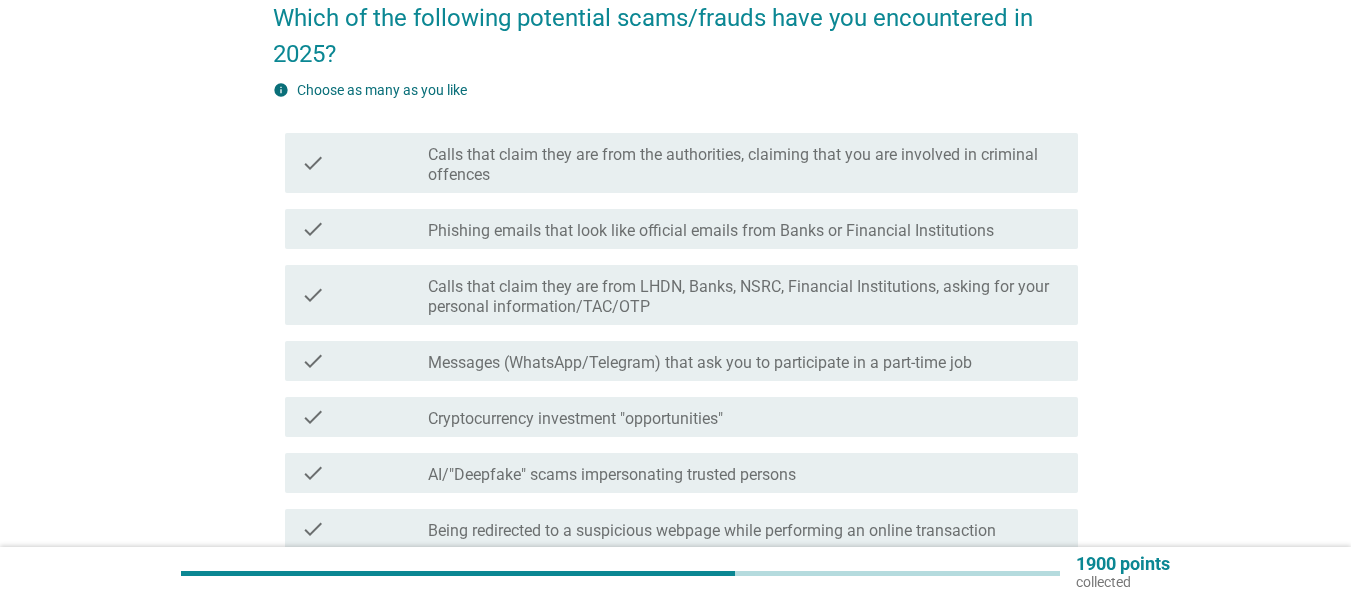 scroll, scrollTop: 200, scrollLeft: 0, axis: vertical 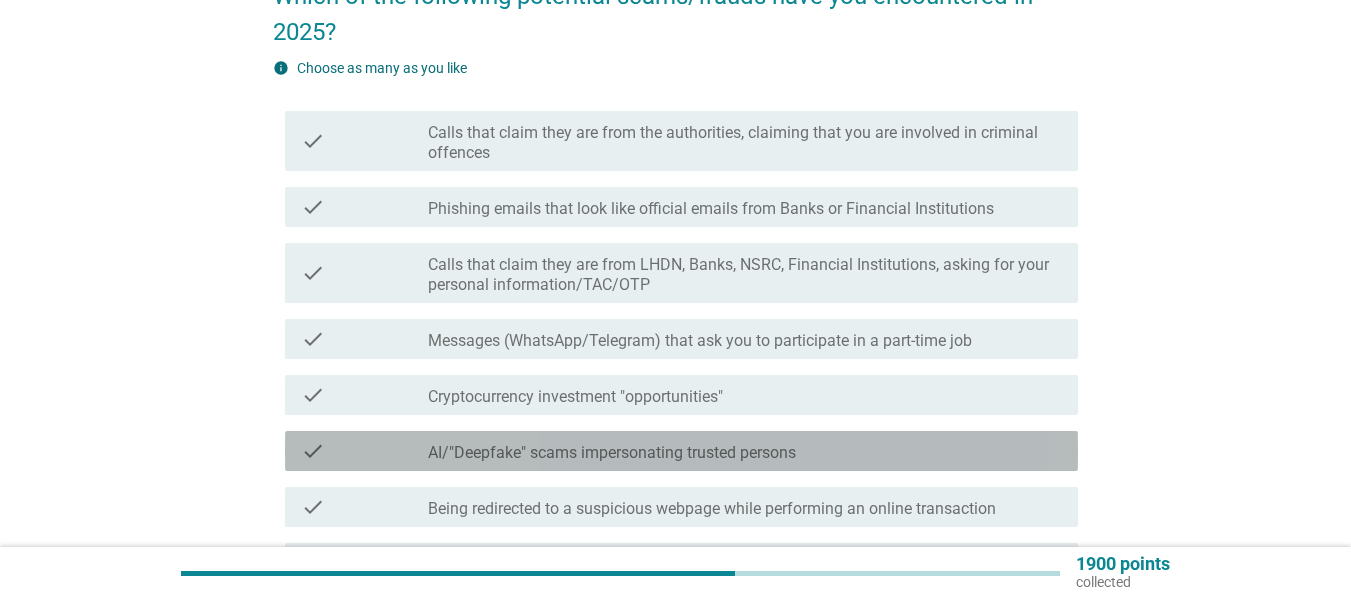 click on "AI/"Deepfake" scams impersonating trusted persons" at bounding box center (612, 453) 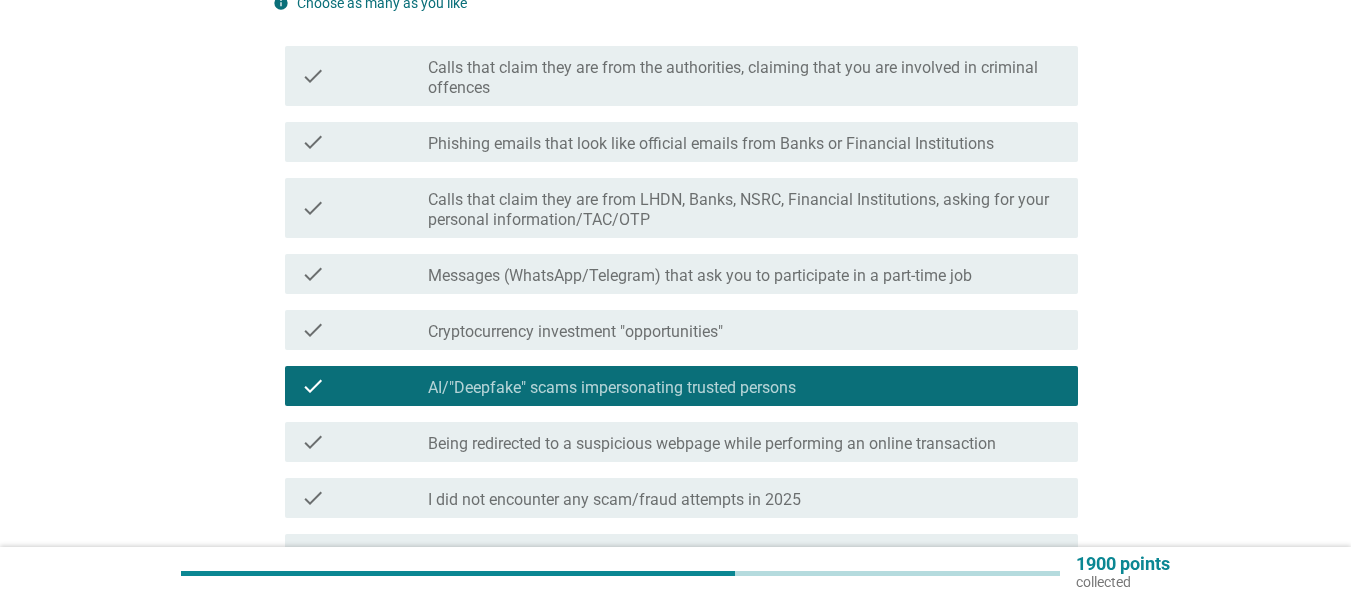 scroll, scrollTop: 300, scrollLeft: 0, axis: vertical 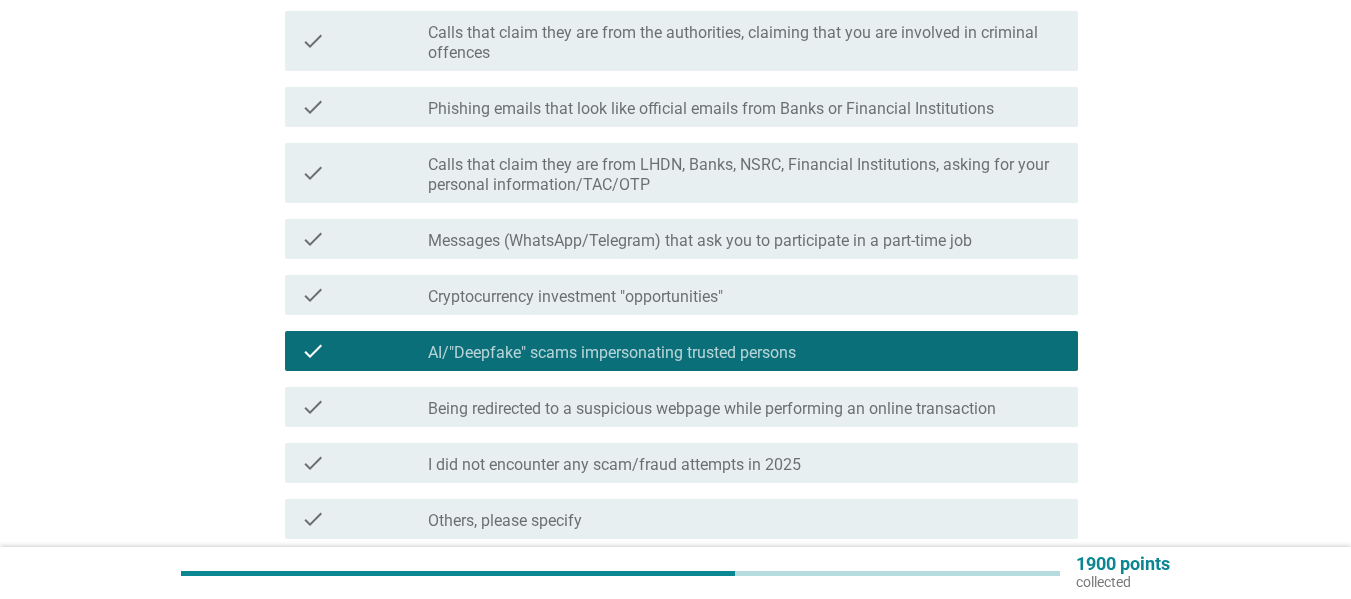click on "Messages (WhatsApp/Telegram) that ask you to participate in a part-time job" at bounding box center (700, 241) 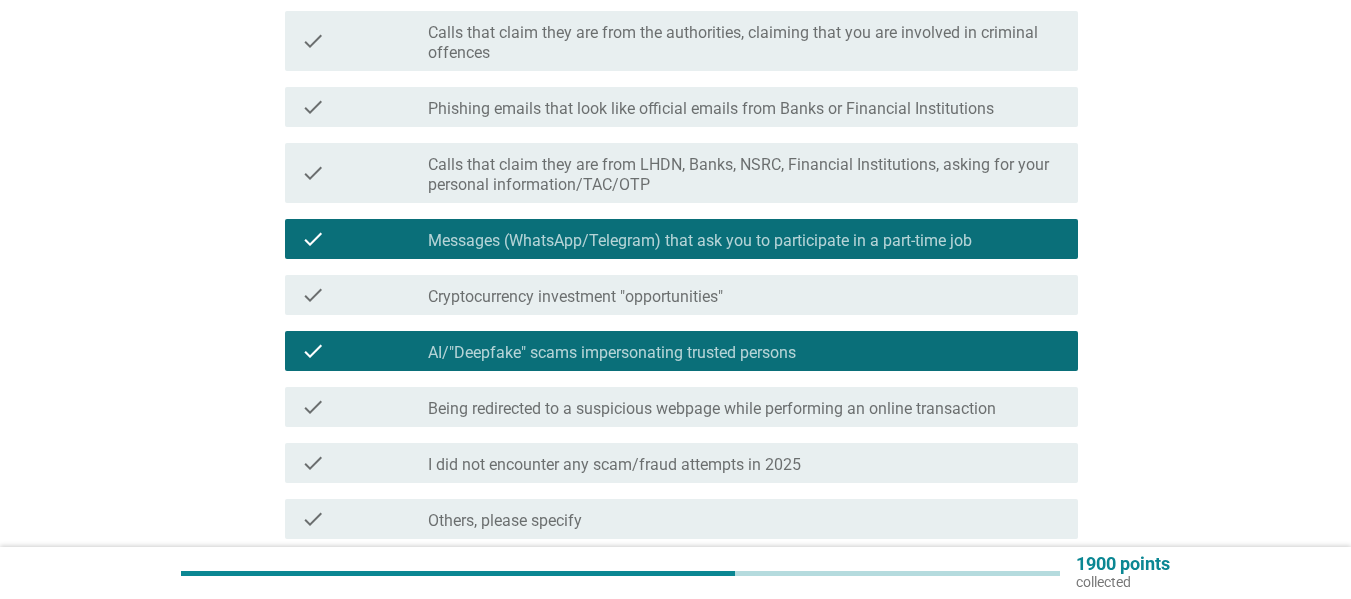 scroll, scrollTop: 478, scrollLeft: 0, axis: vertical 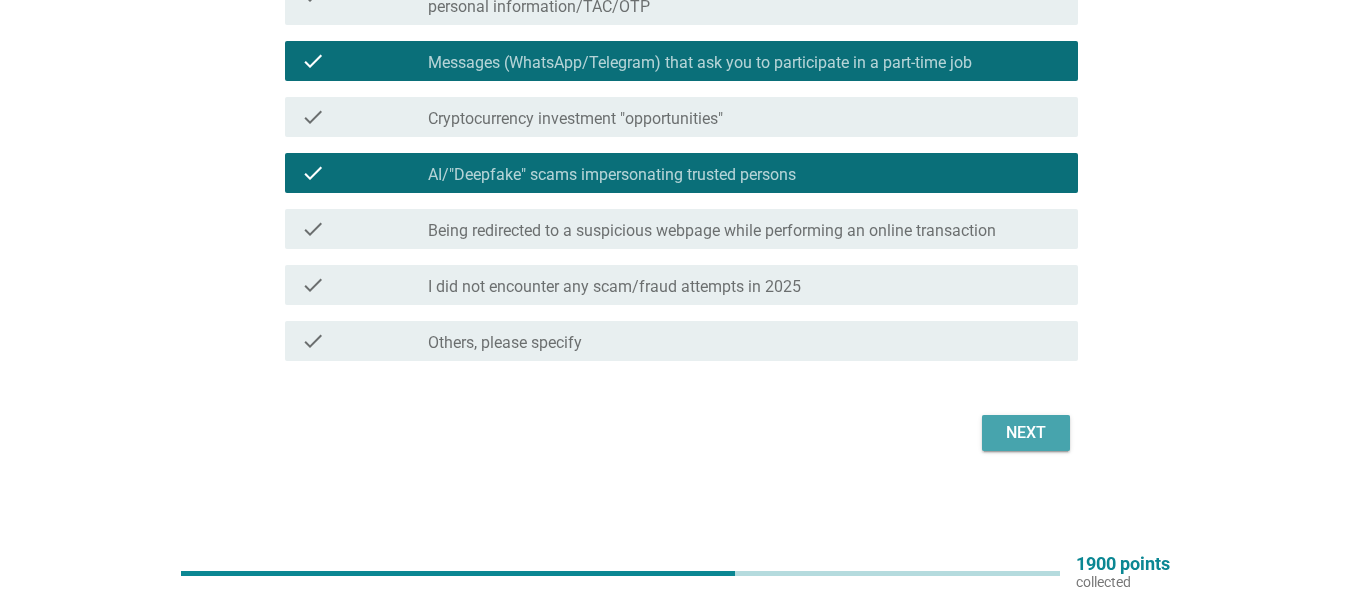 click on "Next" at bounding box center [1026, 433] 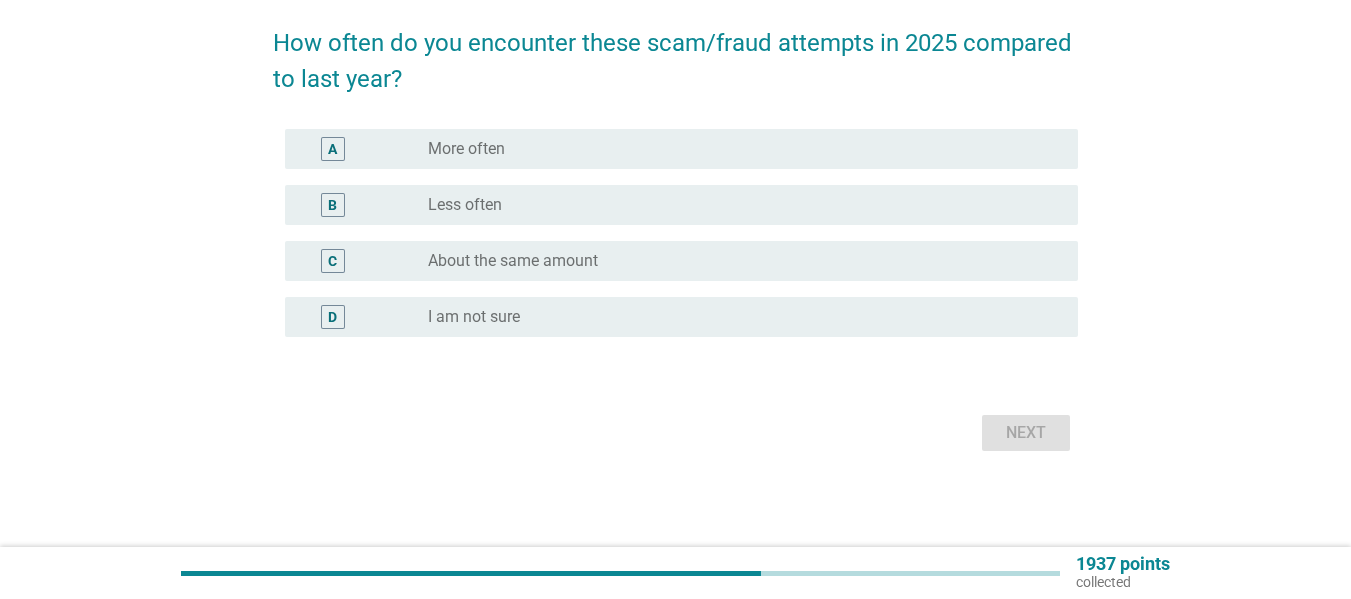 scroll, scrollTop: 0, scrollLeft: 0, axis: both 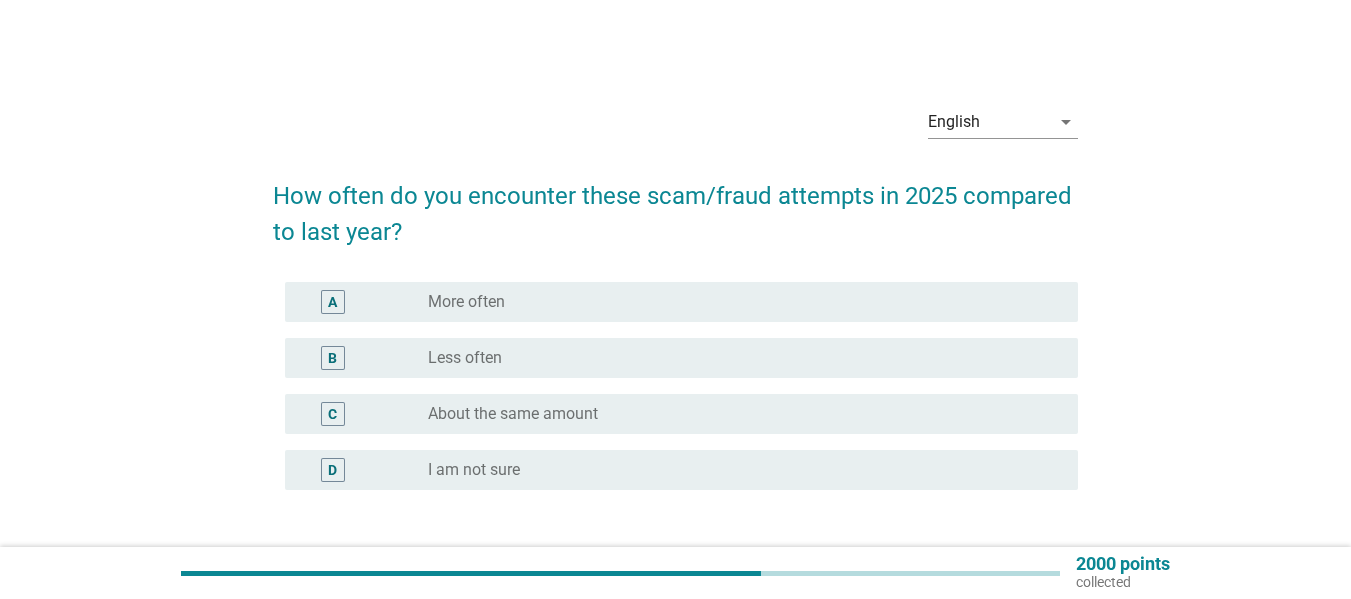 click on "radio_button_unchecked More often" at bounding box center [737, 302] 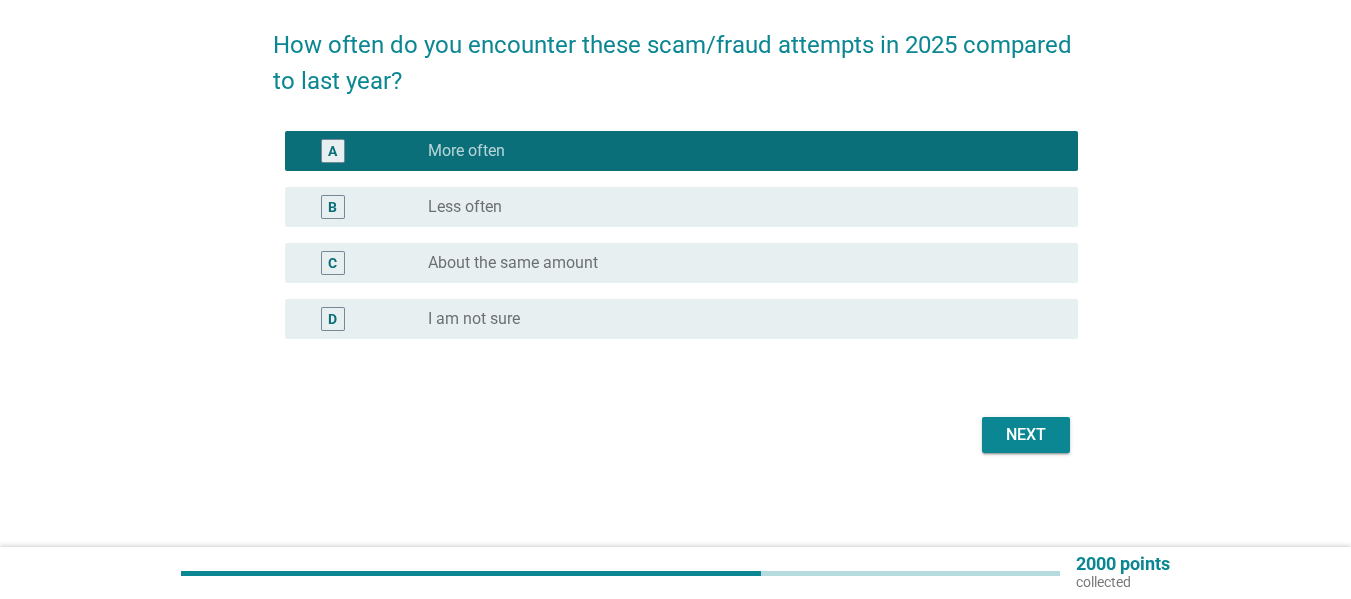 scroll, scrollTop: 153, scrollLeft: 0, axis: vertical 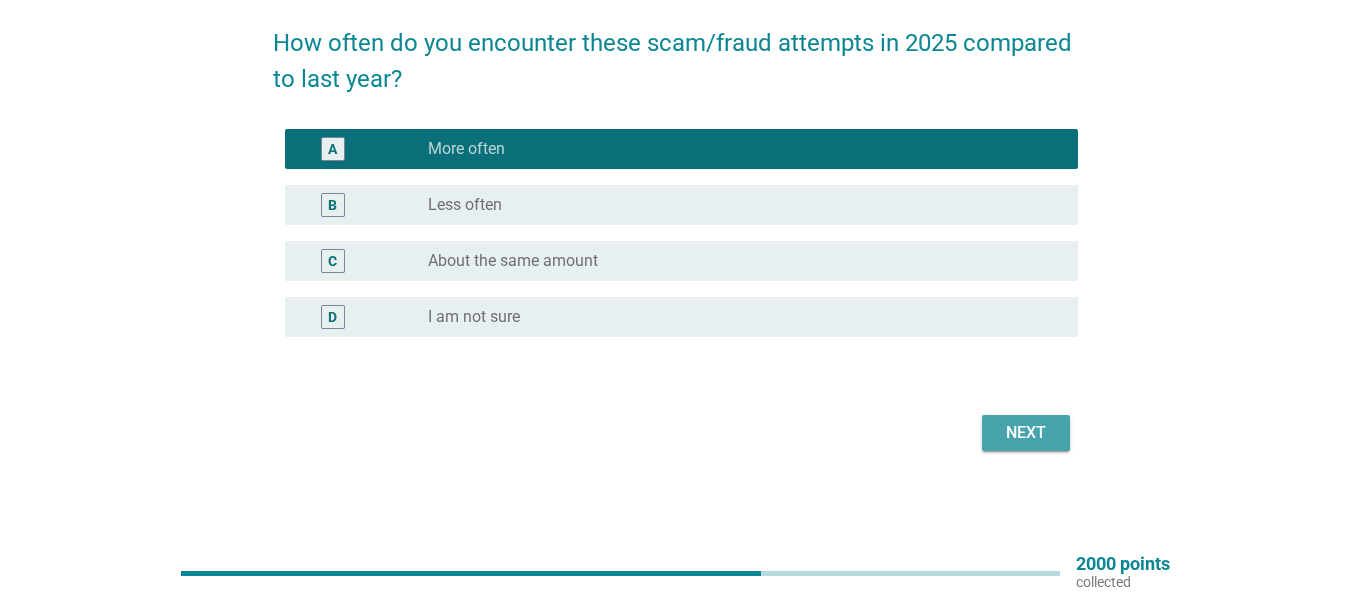 click on "Next" at bounding box center [1026, 433] 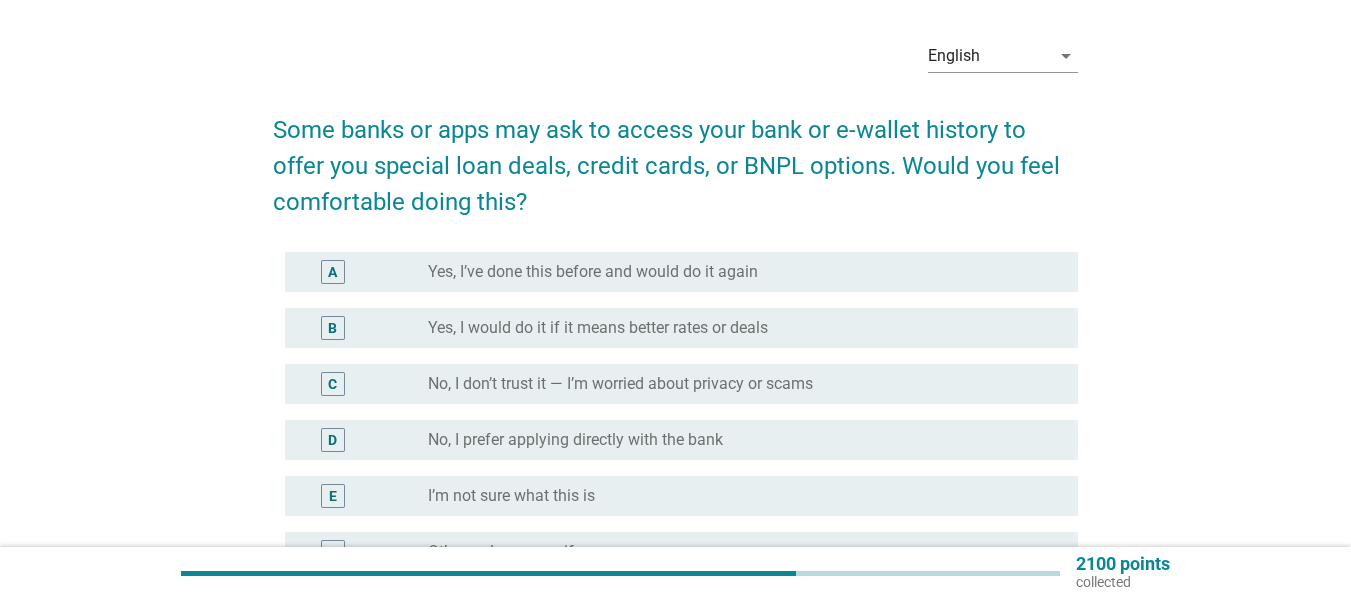 scroll, scrollTop: 100, scrollLeft: 0, axis: vertical 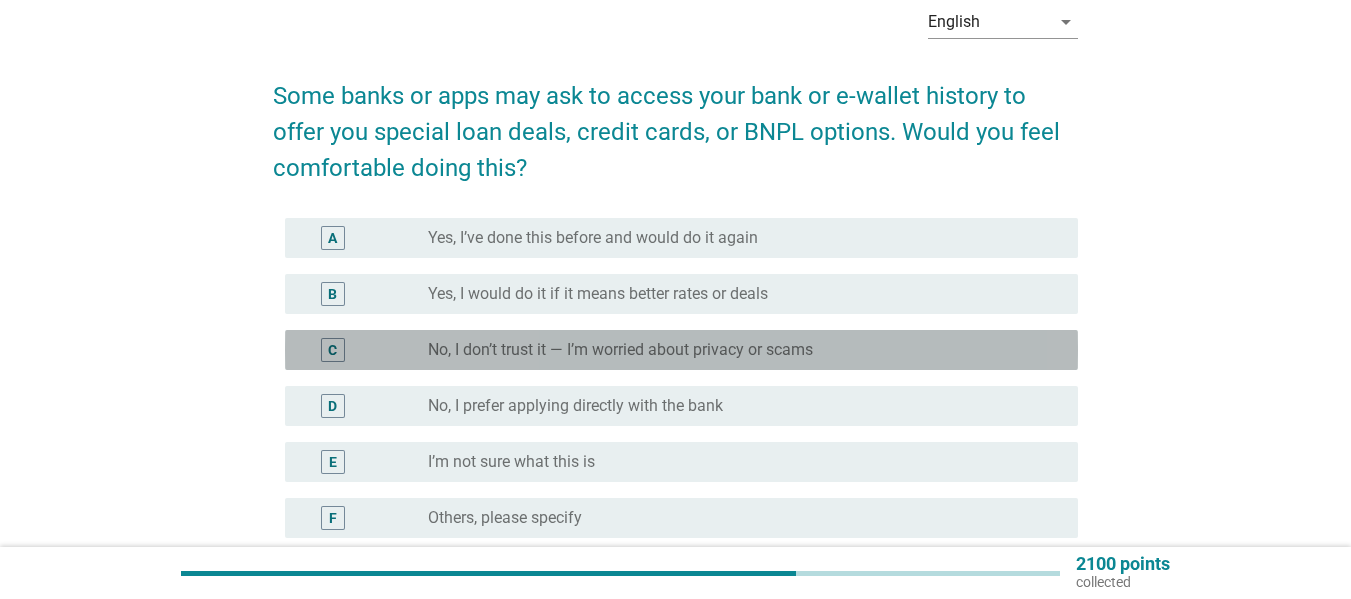 click on "No, I don’t trust it — I’m worried about privacy or scams" at bounding box center [620, 350] 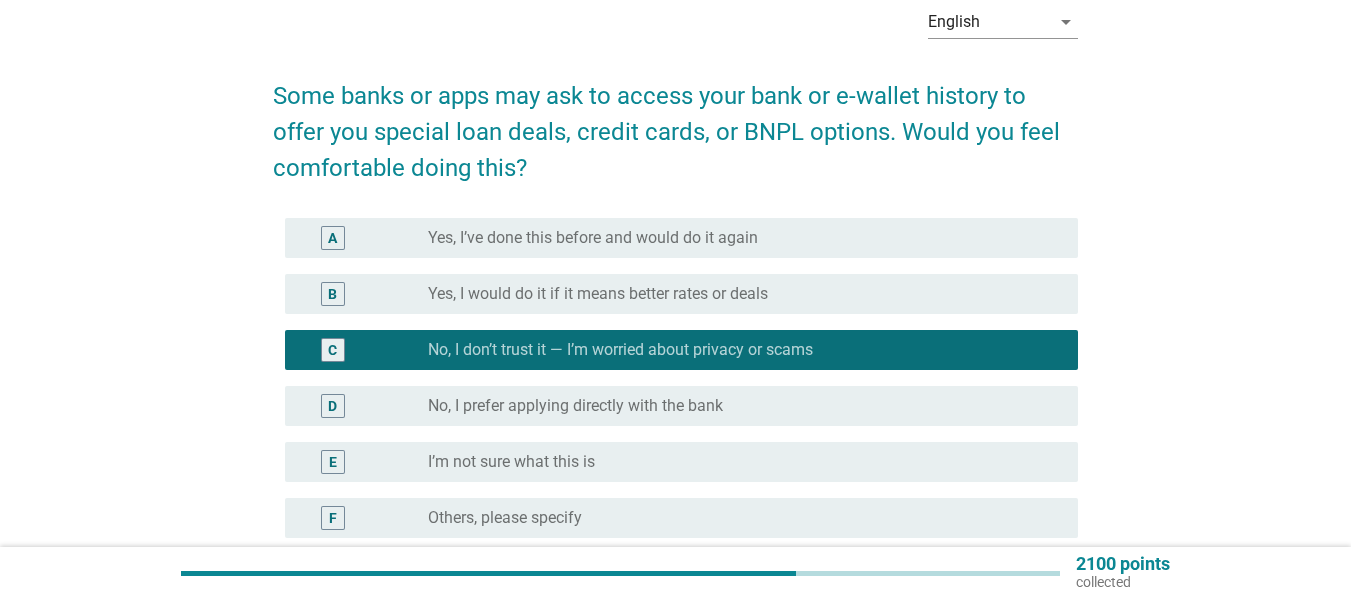 scroll, scrollTop: 200, scrollLeft: 0, axis: vertical 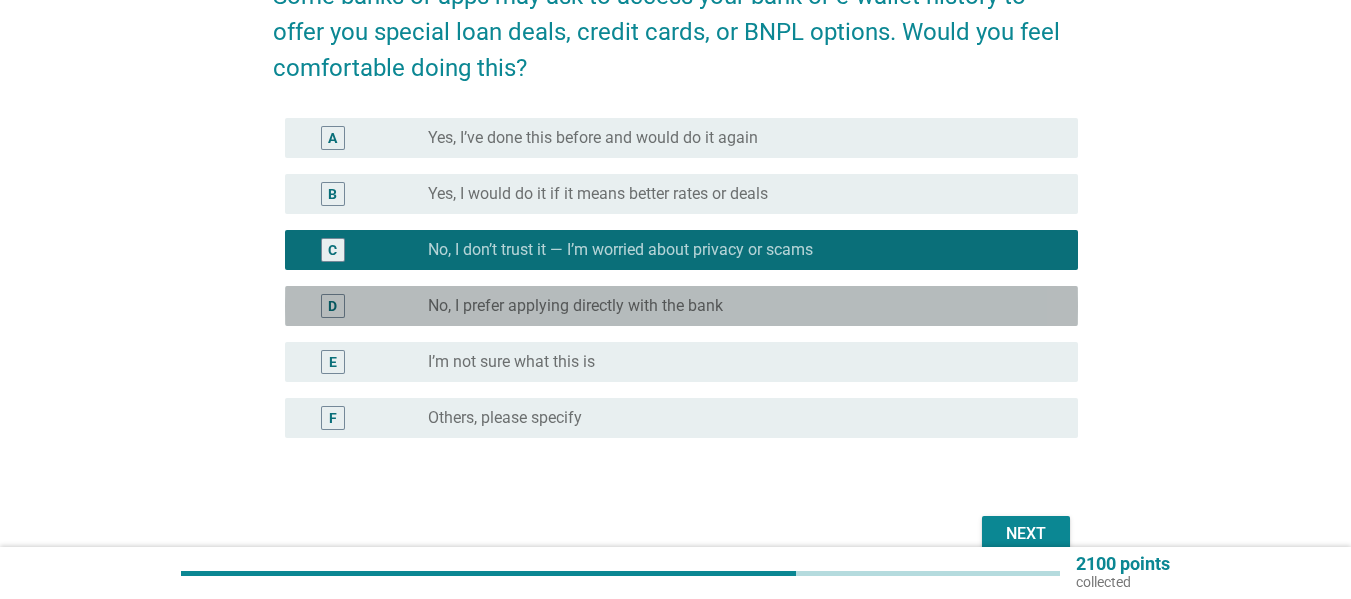 click on "No, I prefer applying directly with the bank" at bounding box center (575, 306) 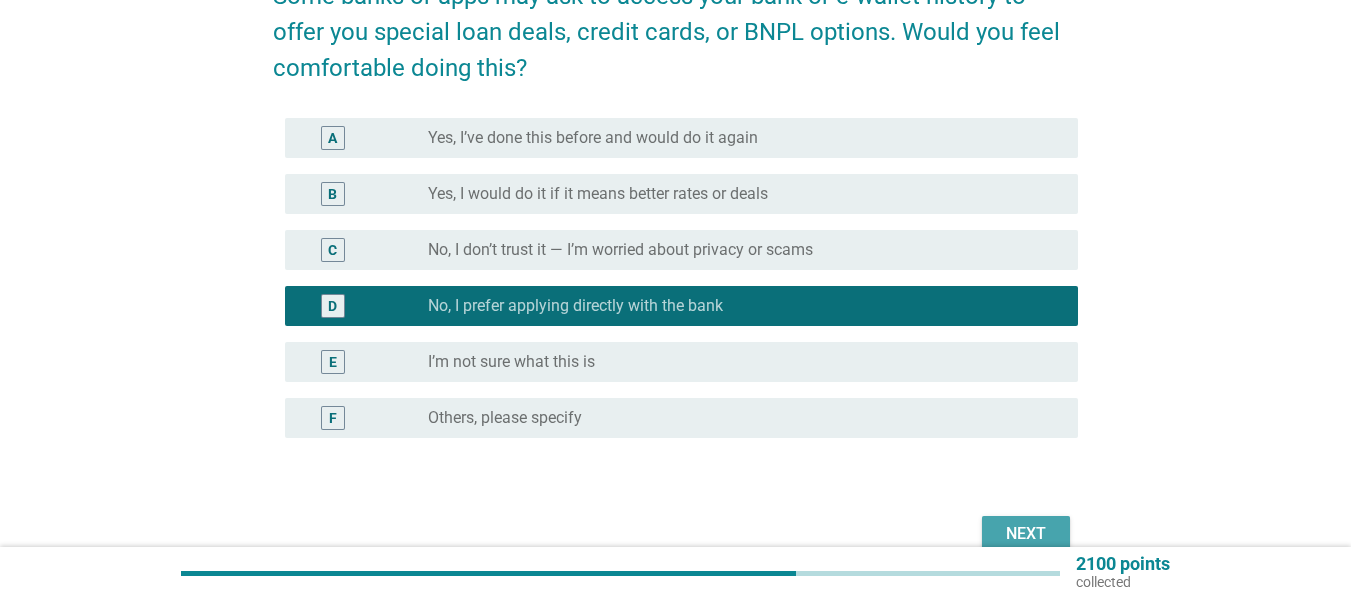 click on "Next" at bounding box center [1026, 534] 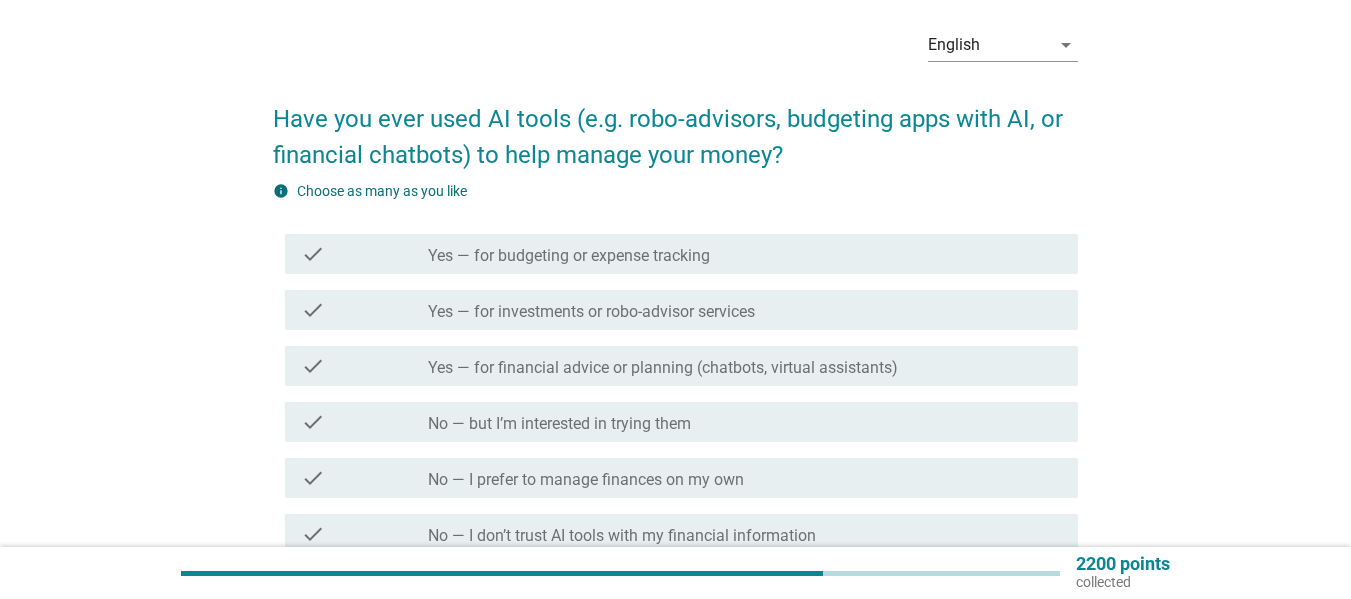 scroll, scrollTop: 100, scrollLeft: 0, axis: vertical 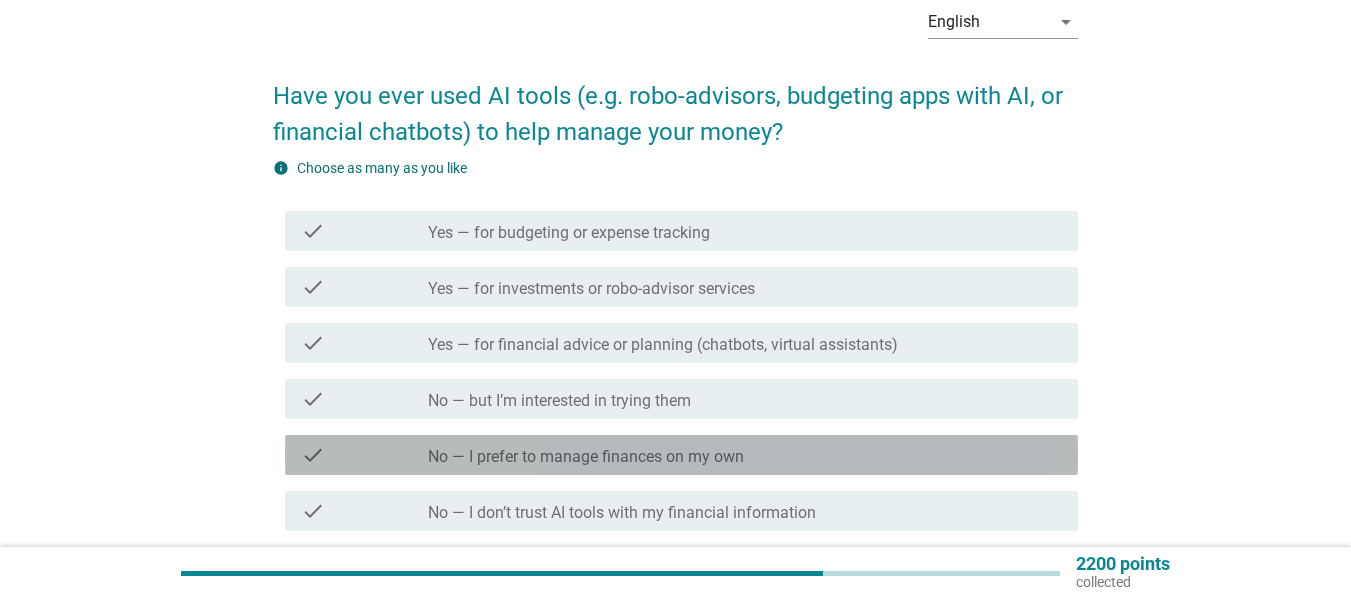 click on "No — I prefer to manage finances on my own" at bounding box center [586, 457] 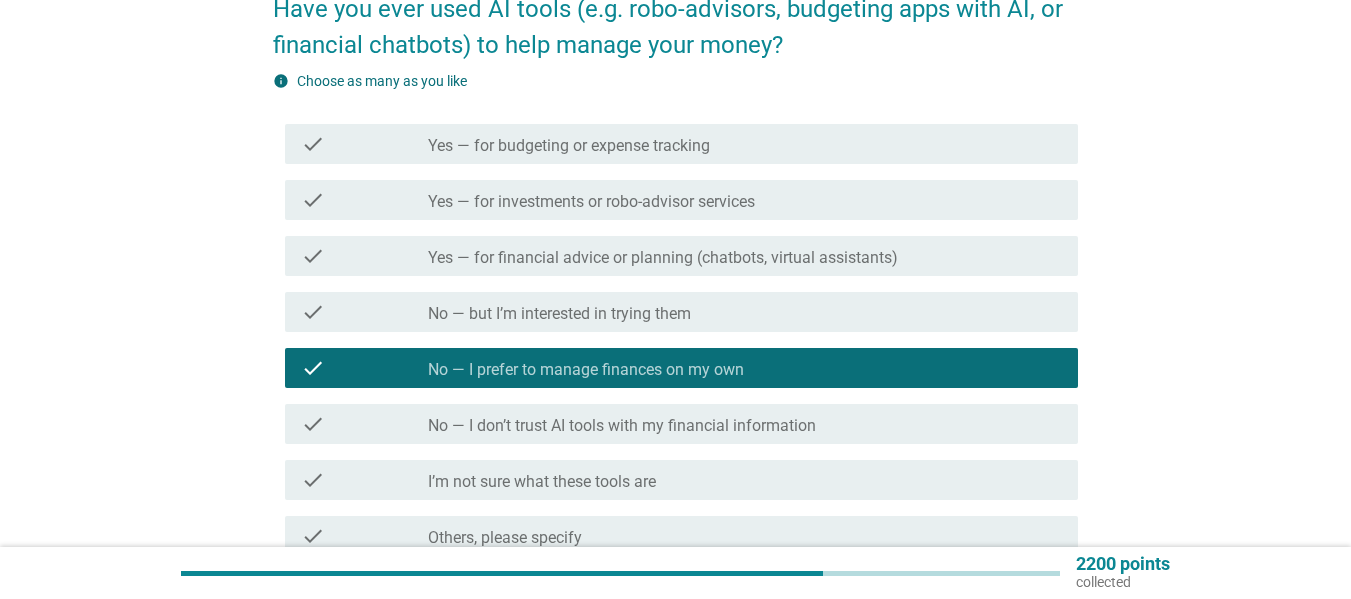 scroll, scrollTop: 300, scrollLeft: 0, axis: vertical 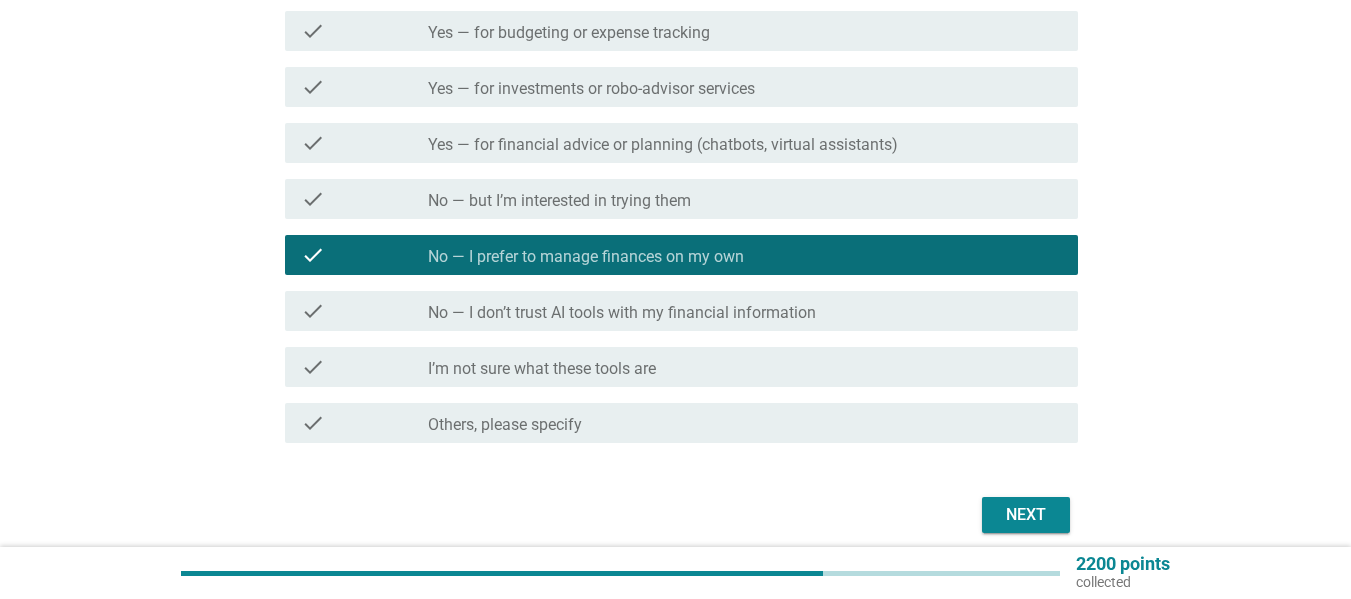 click on "Next" at bounding box center [1026, 515] 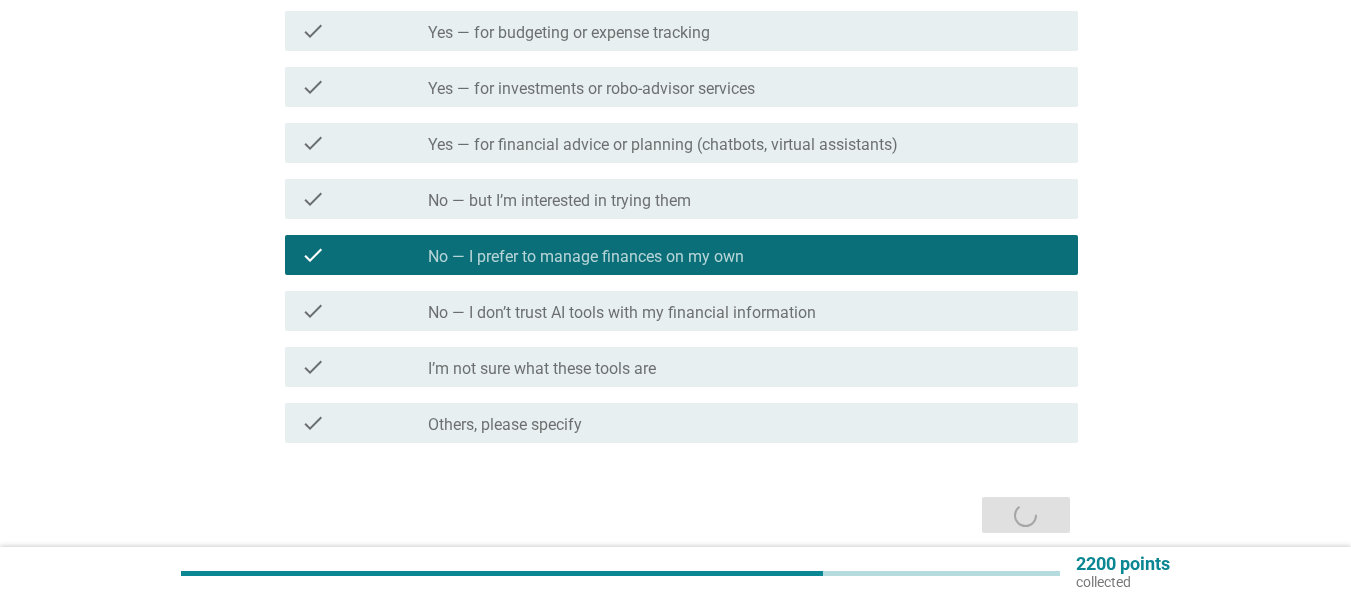 scroll, scrollTop: 0, scrollLeft: 0, axis: both 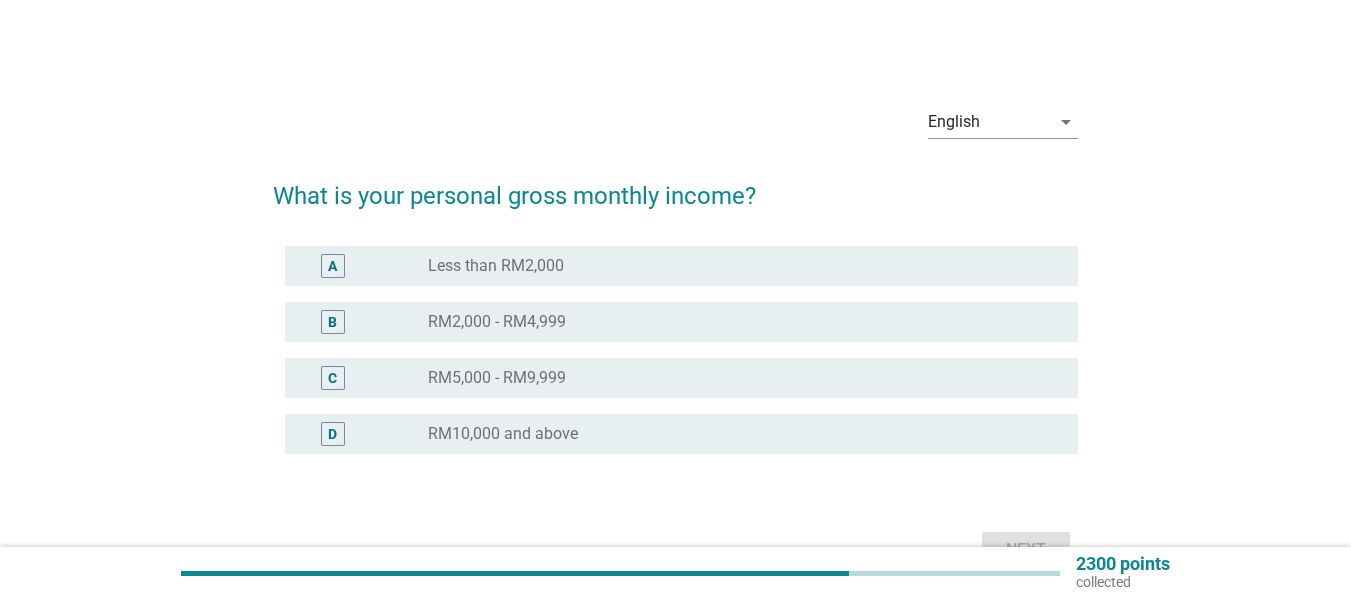 click on "B     radio_button_unchecked RM2,000 - RM4,999" at bounding box center [681, 322] 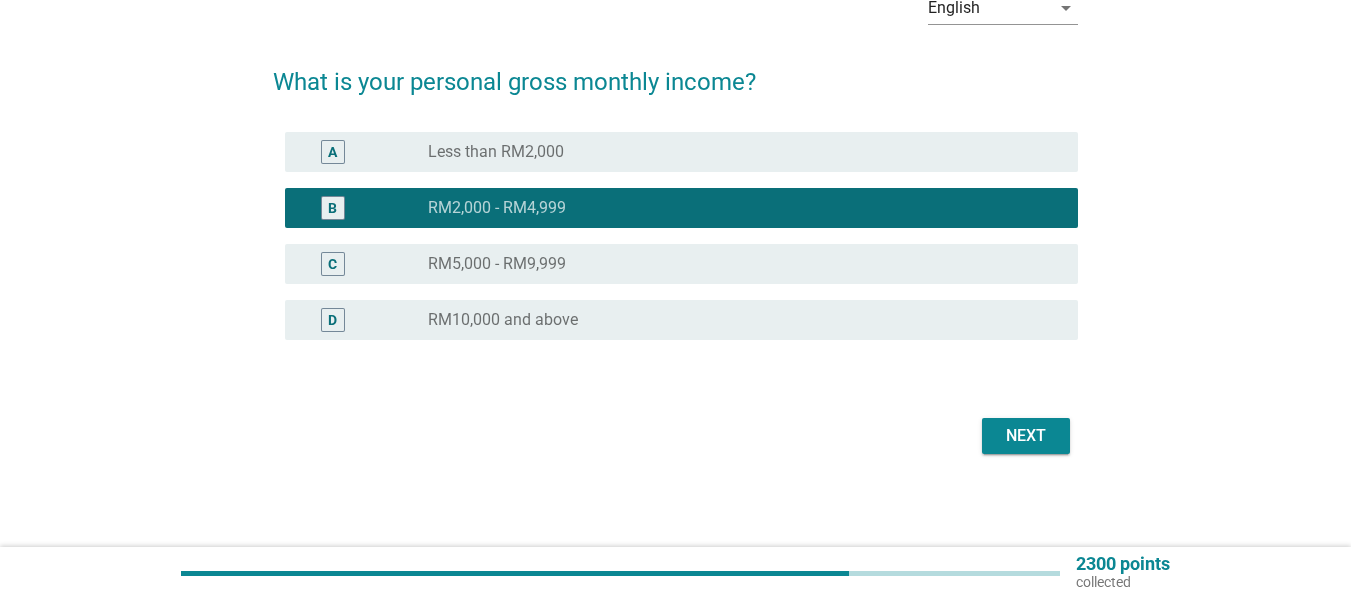 scroll, scrollTop: 117, scrollLeft: 0, axis: vertical 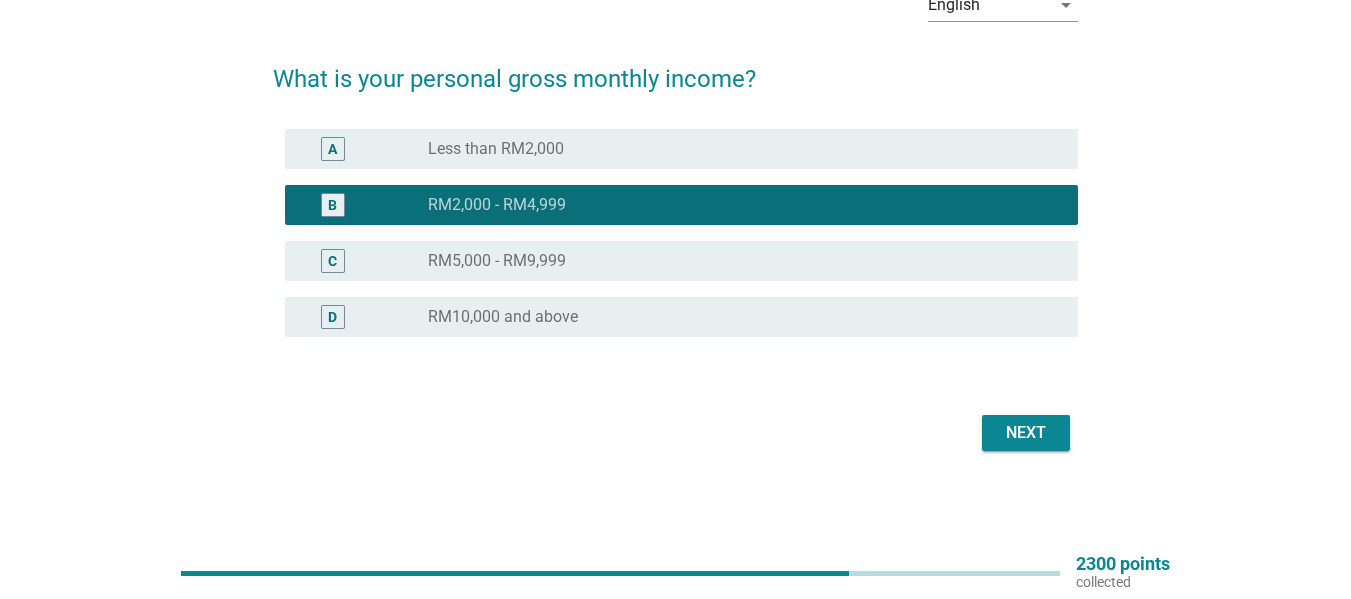 click on "Next" at bounding box center [1026, 433] 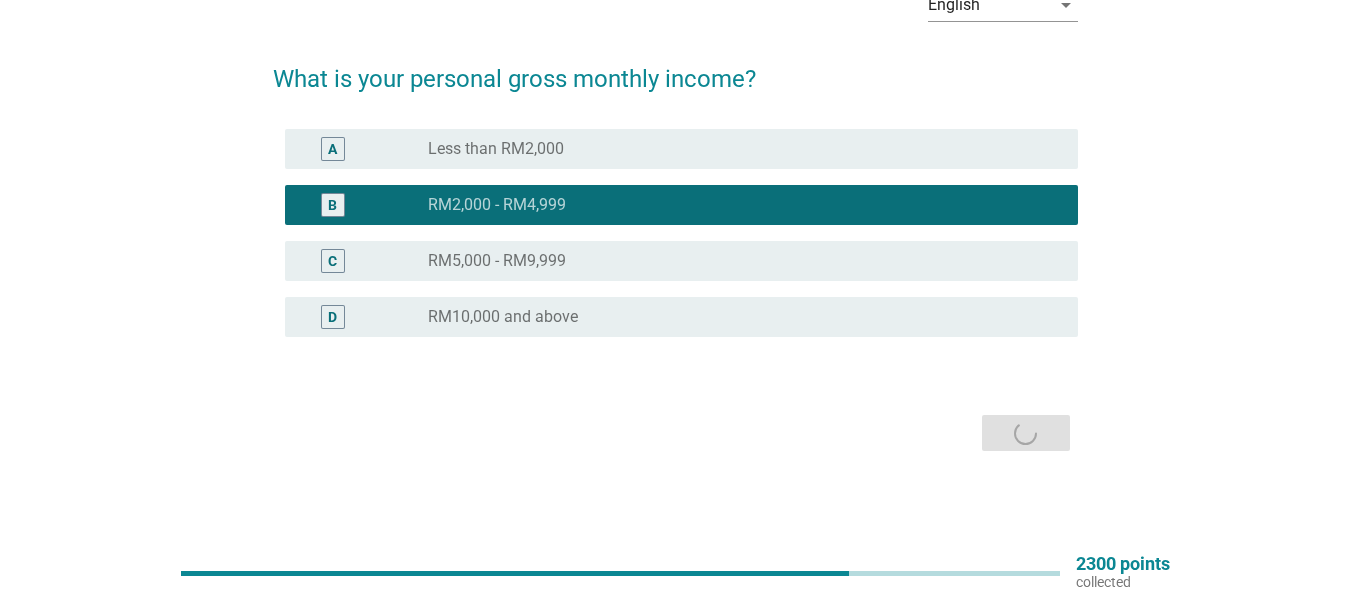 scroll, scrollTop: 0, scrollLeft: 0, axis: both 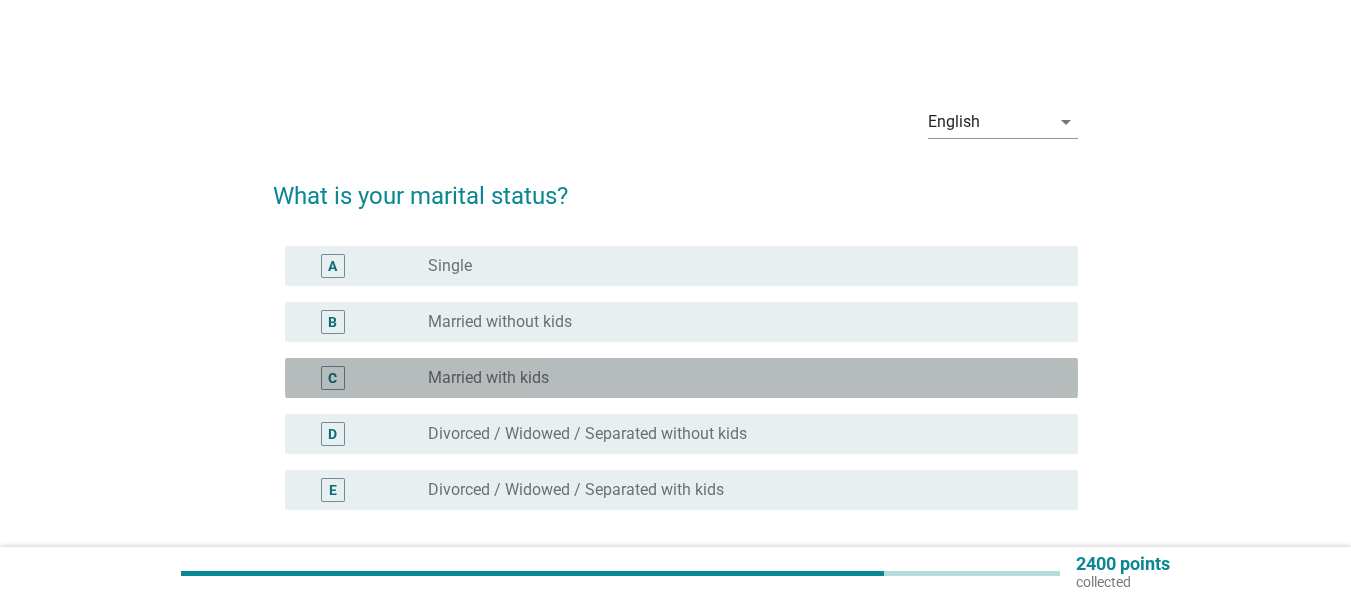click on "radio_button_unchecked Married with kids" at bounding box center [737, 378] 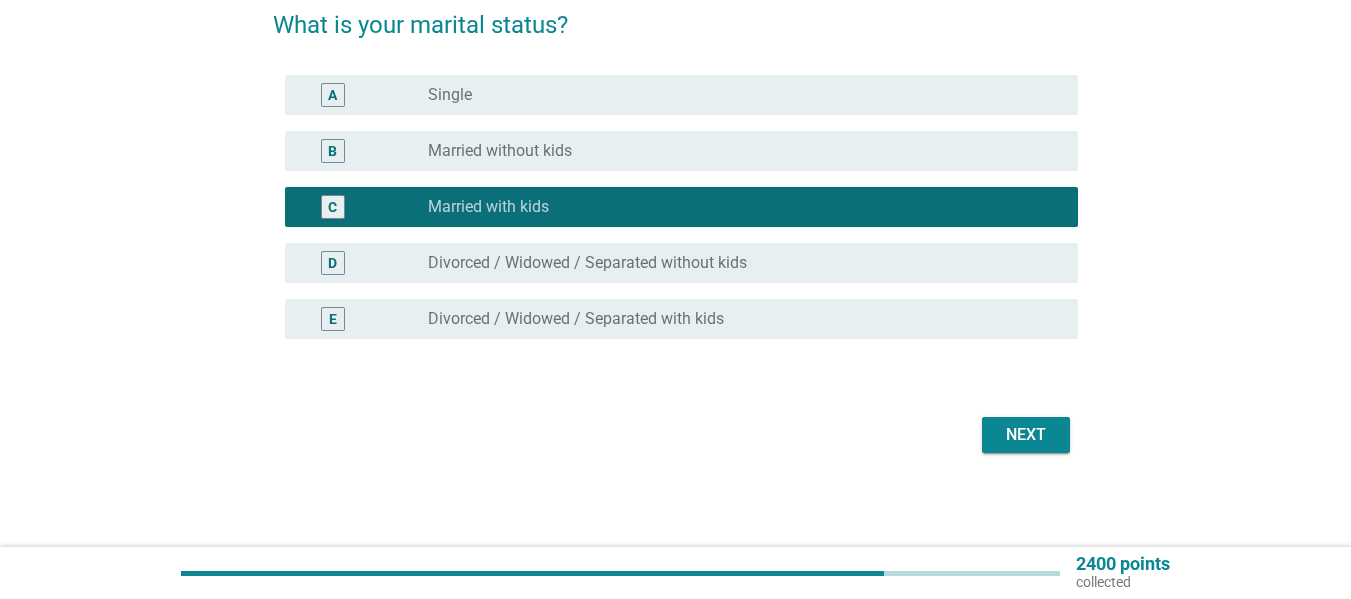 scroll, scrollTop: 173, scrollLeft: 0, axis: vertical 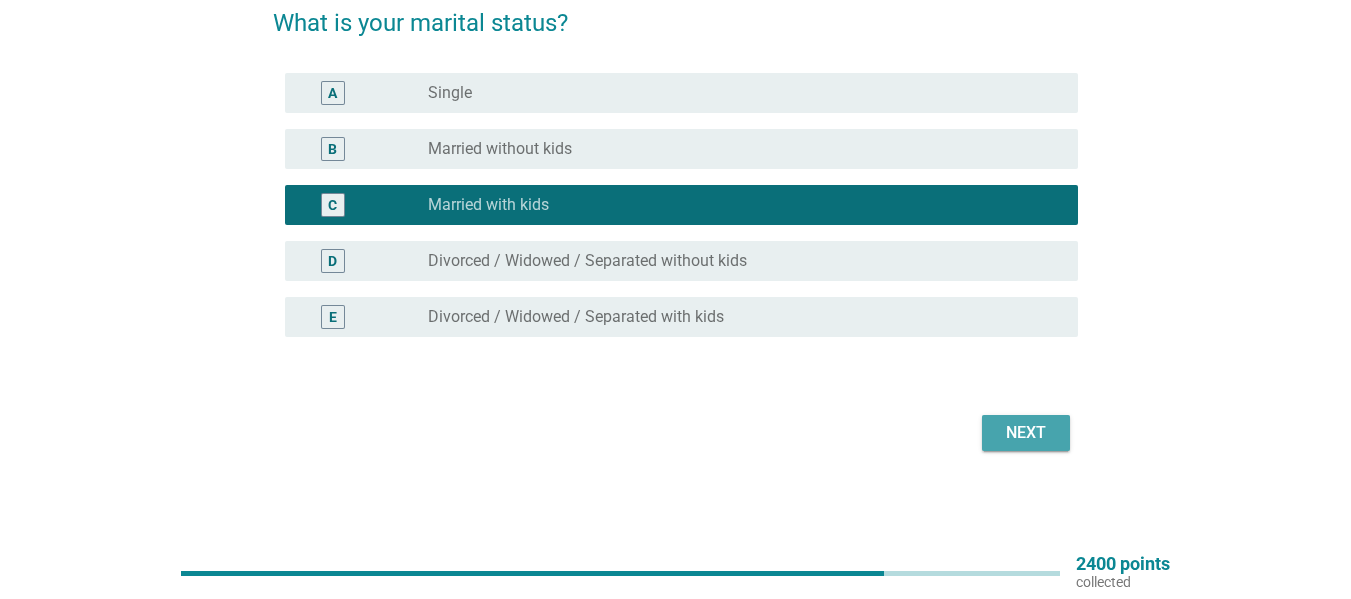click on "Next" at bounding box center [1026, 433] 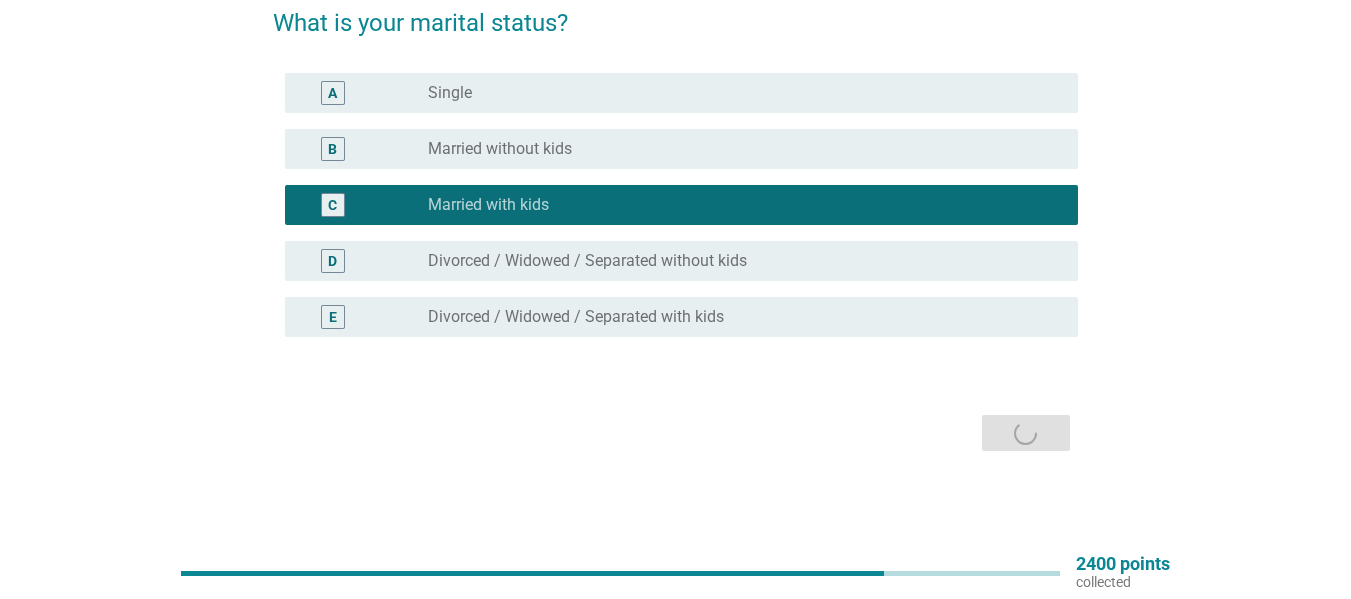 scroll, scrollTop: 0, scrollLeft: 0, axis: both 